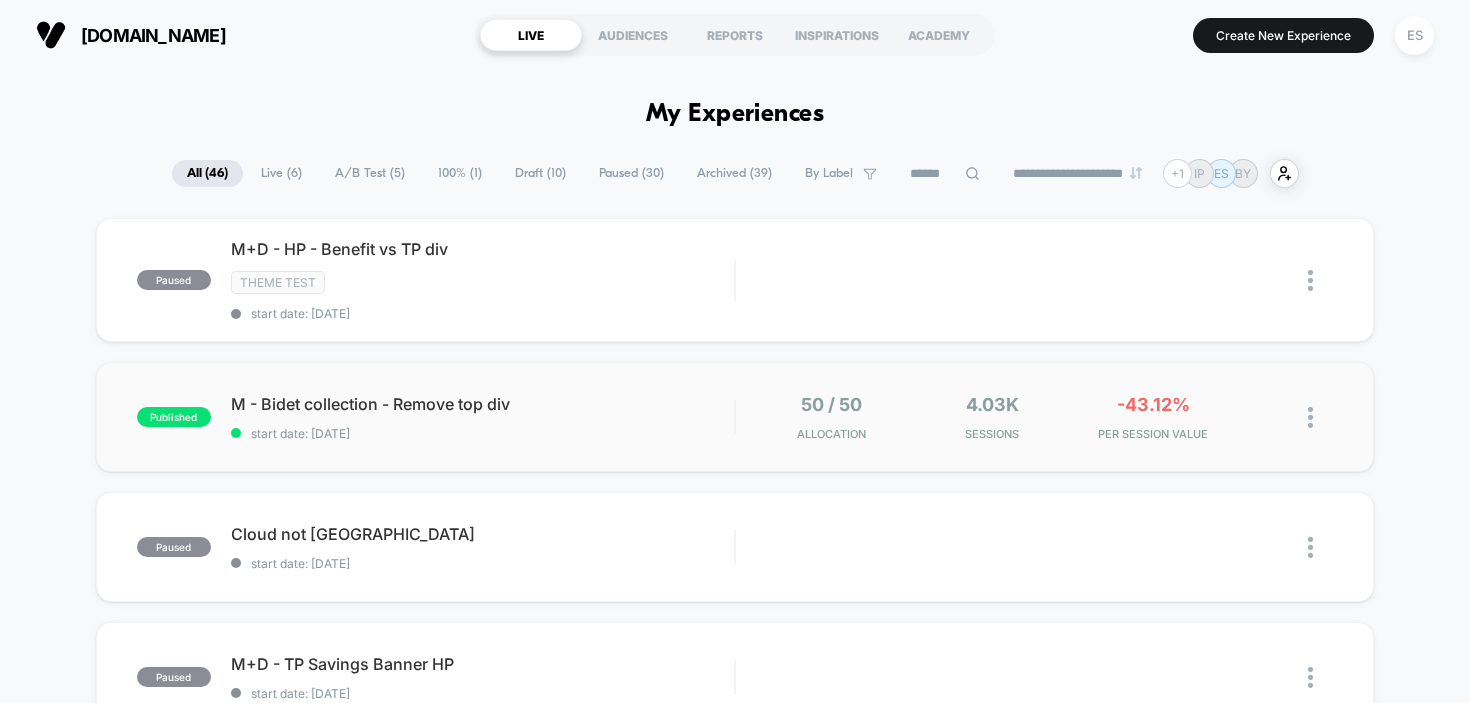 scroll, scrollTop: 0, scrollLeft: 0, axis: both 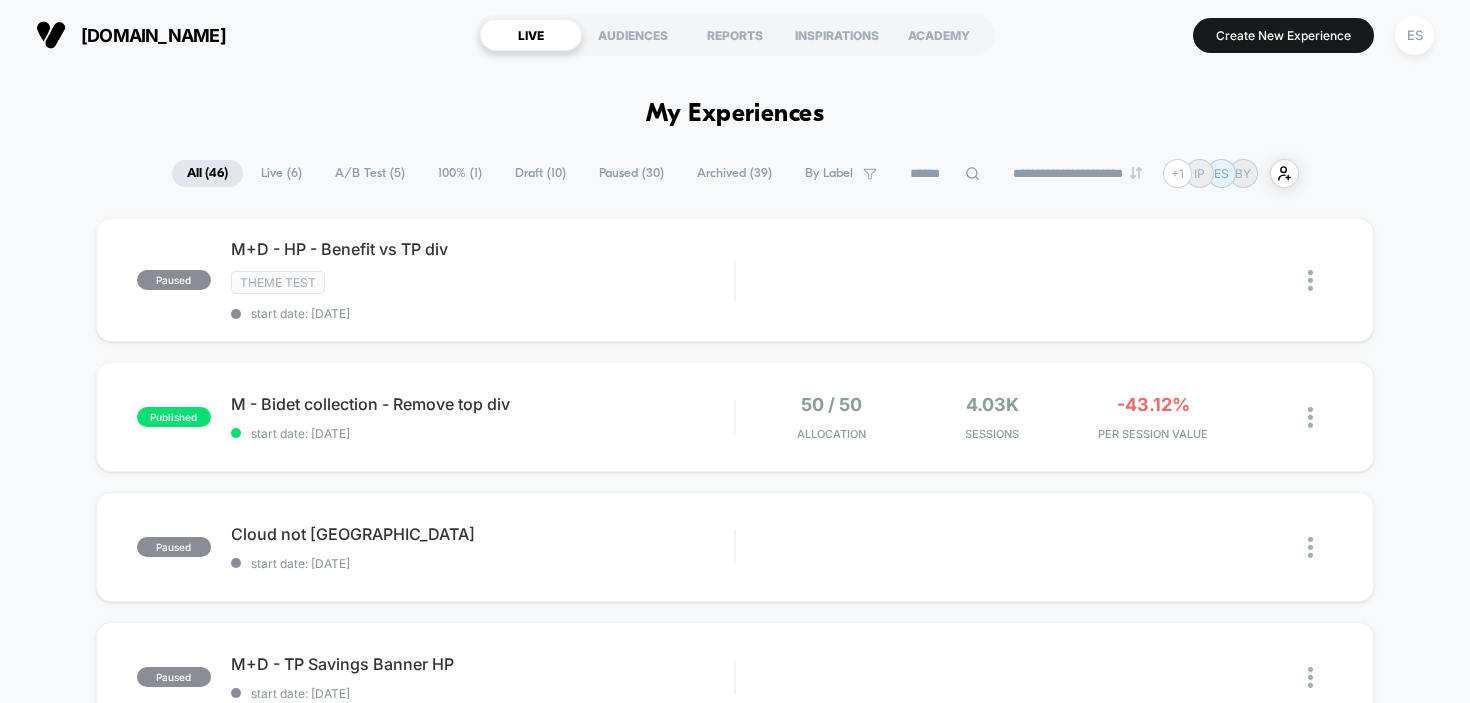 click on "Live ( 6 )" at bounding box center (281, 173) 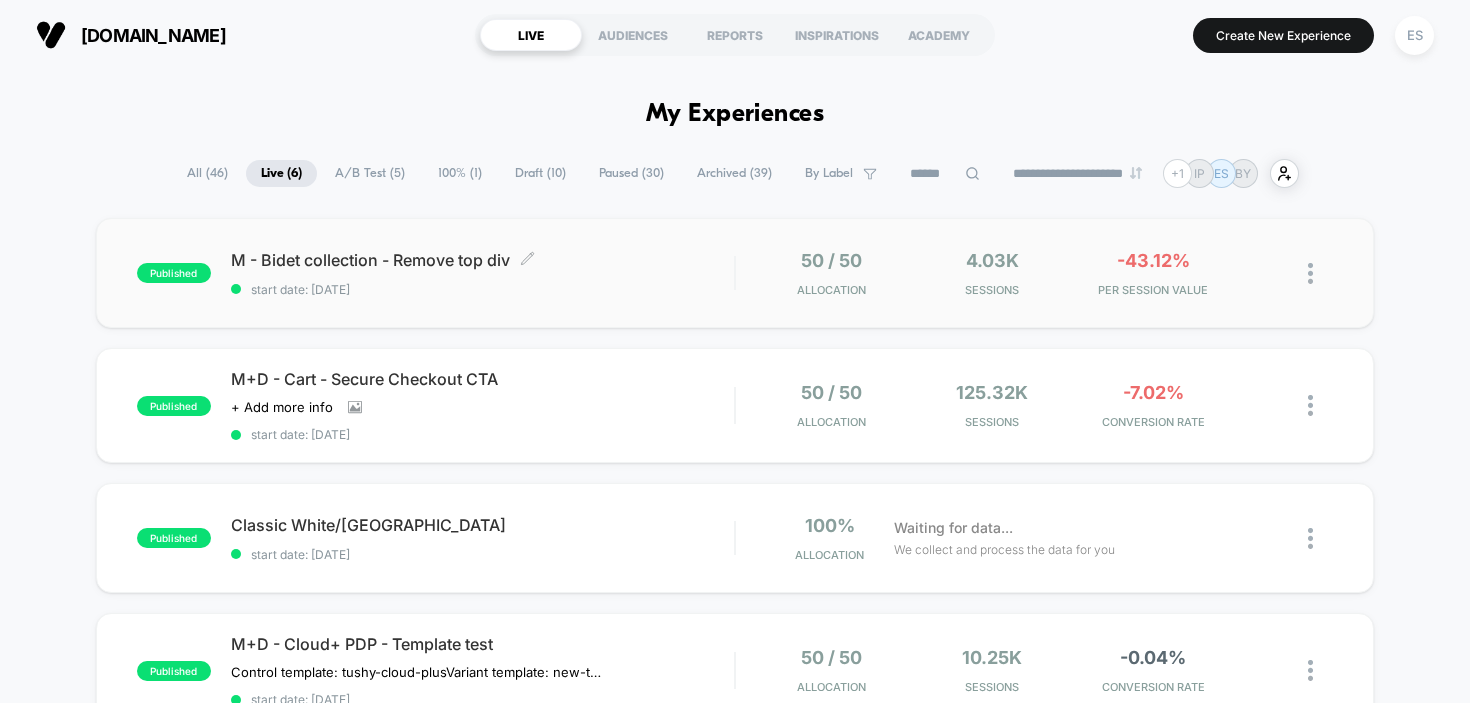 click on "M - Bidet collection - Remove top div Click to edit experience details" at bounding box center (483, 260) 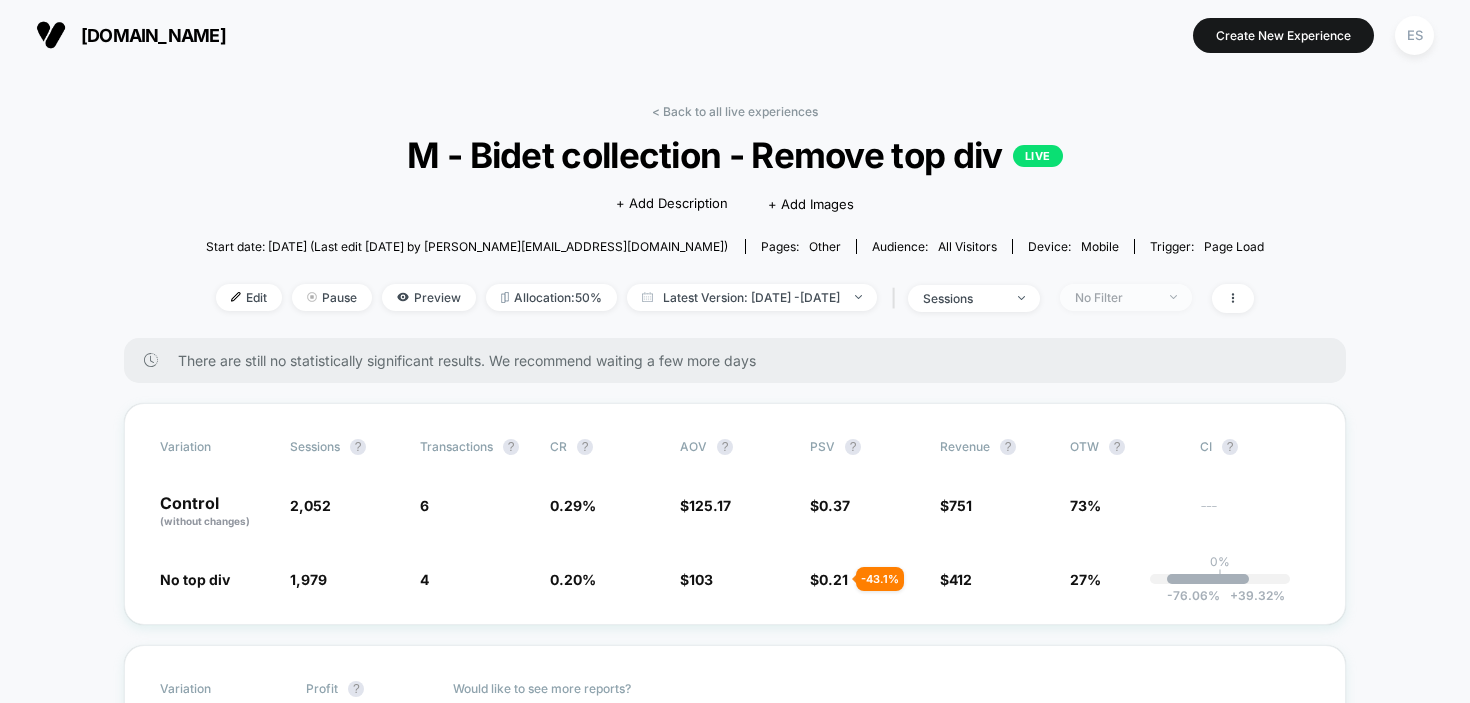 click on "No Filter" at bounding box center (1115, 297) 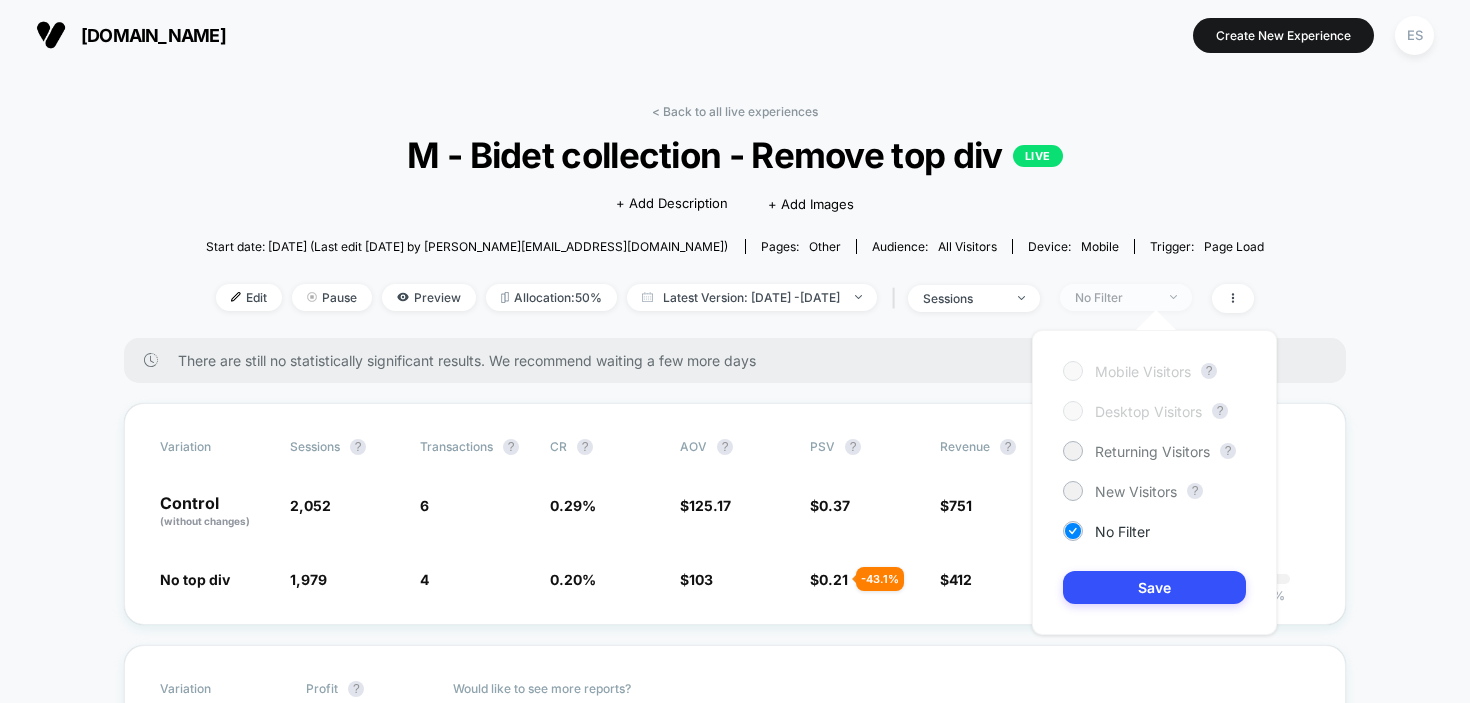 click on "No Filter" at bounding box center [1115, 297] 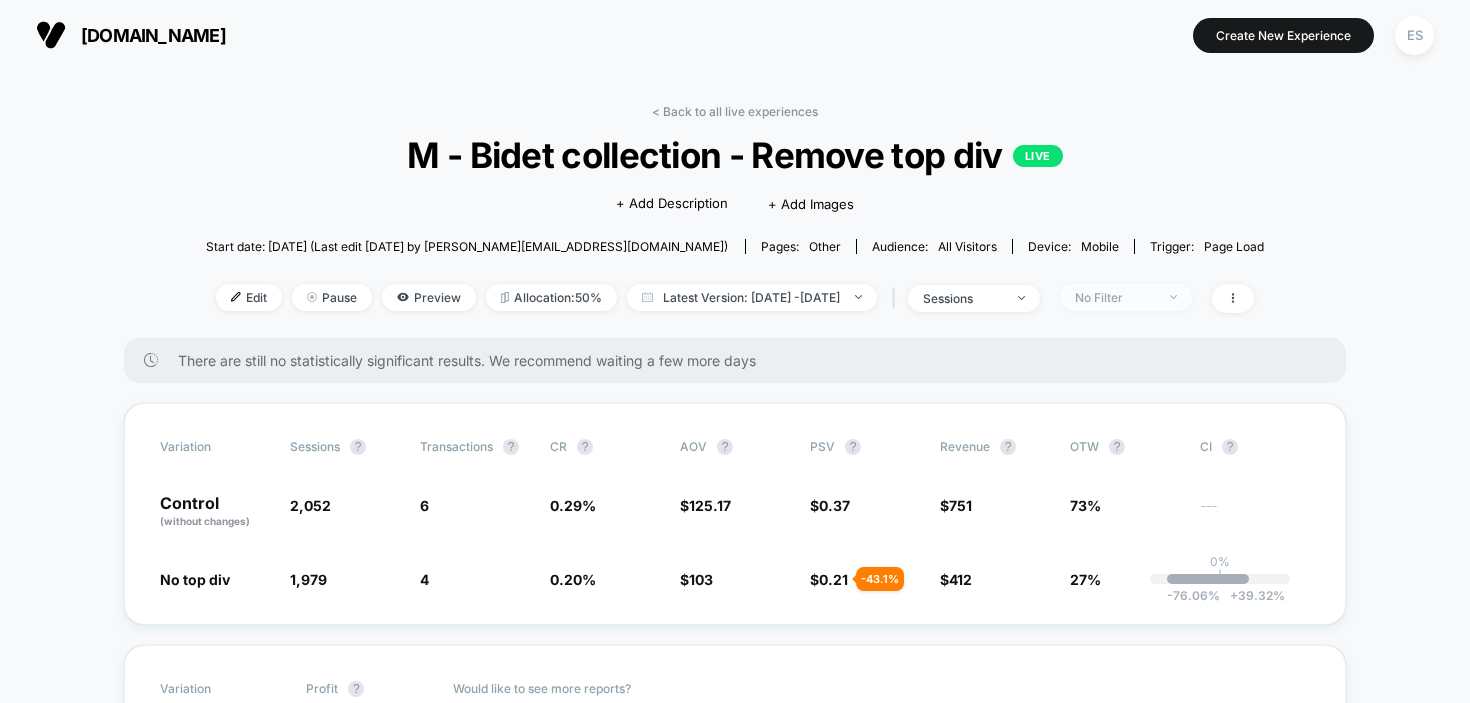 click on "No Filter" at bounding box center (1126, 297) 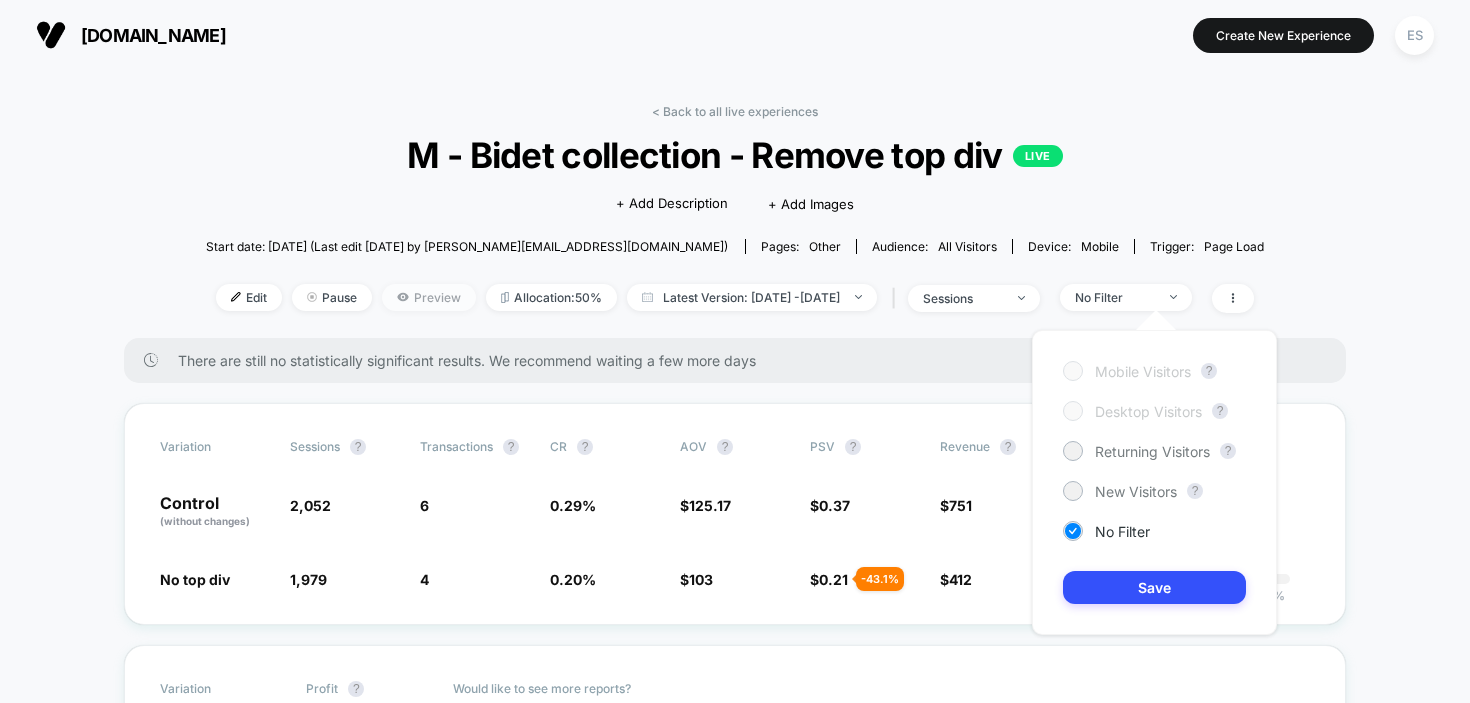 click on "Preview" at bounding box center (429, 297) 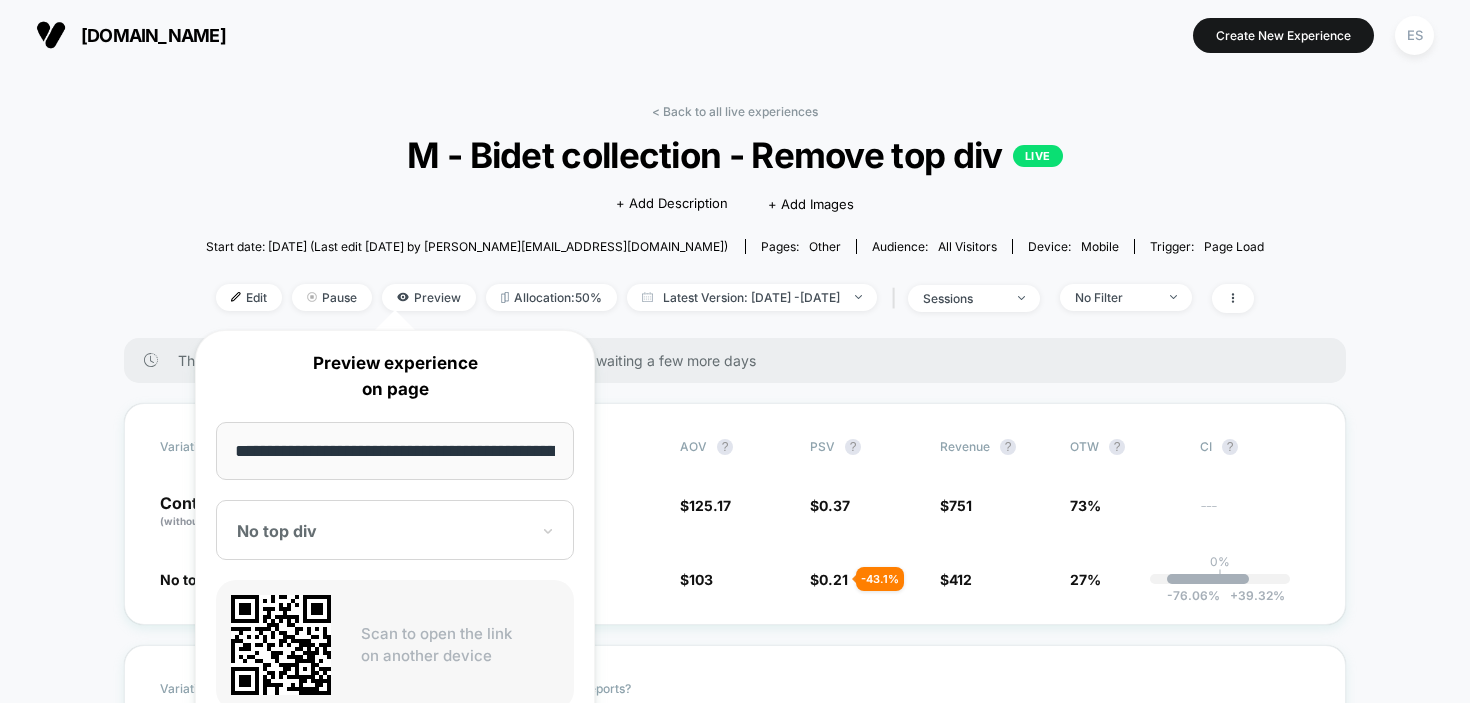scroll, scrollTop: 0, scrollLeft: 89, axis: horizontal 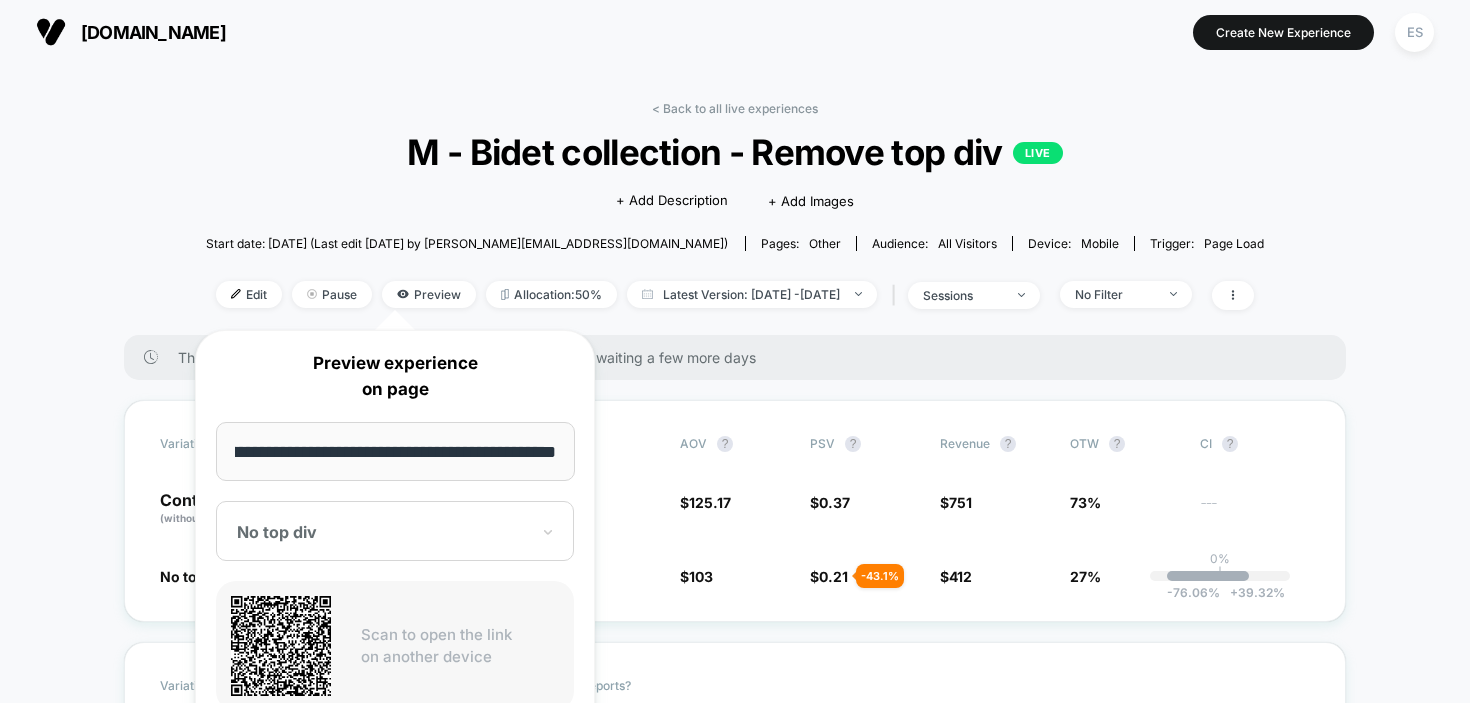 click on "< Back to all live experiences  M - Bidet collection - Remove top div LIVE Click to edit experience details + Add Description + Add Images Start date: 7/22/2025 (Last edit 7/22/2025 by emily@hellotushy.com) Pages: other Audience: All Visitors Device: mobile Trigger: Page Load Edit Pause  Preview Allocation:  50% Latest Version:     Jul 22, 2025    -    Jul 23, 2025 |   sessions   No Filter" at bounding box center [735, 218] 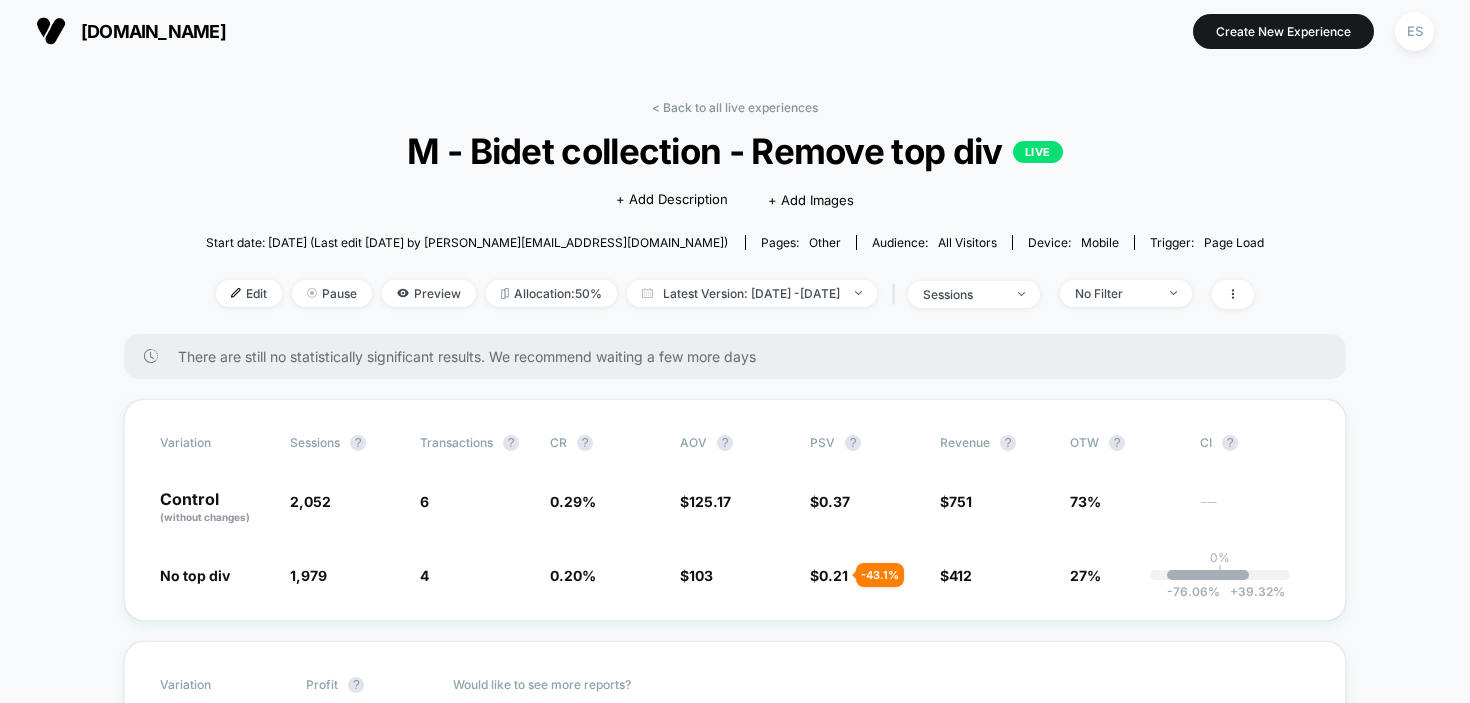 scroll, scrollTop: 183, scrollLeft: 0, axis: vertical 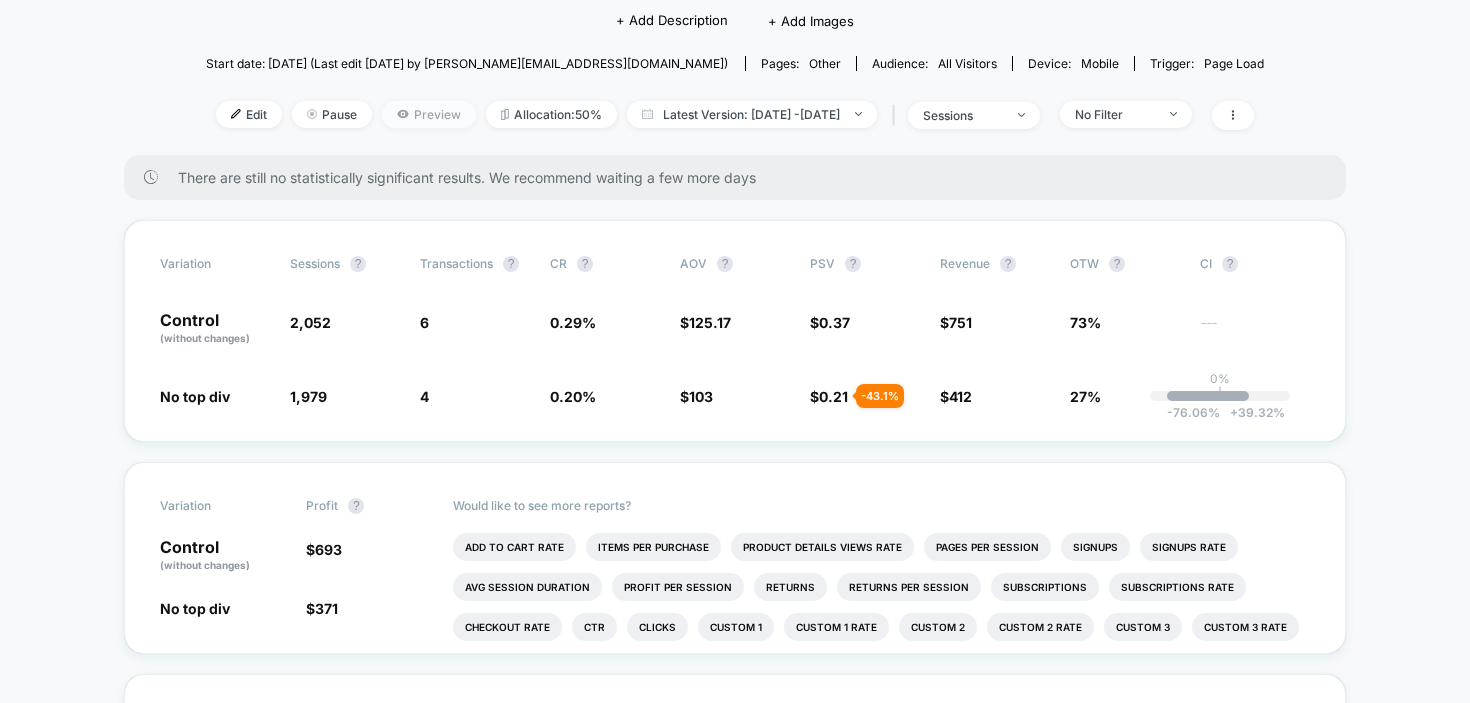 click on "Preview" at bounding box center (429, 114) 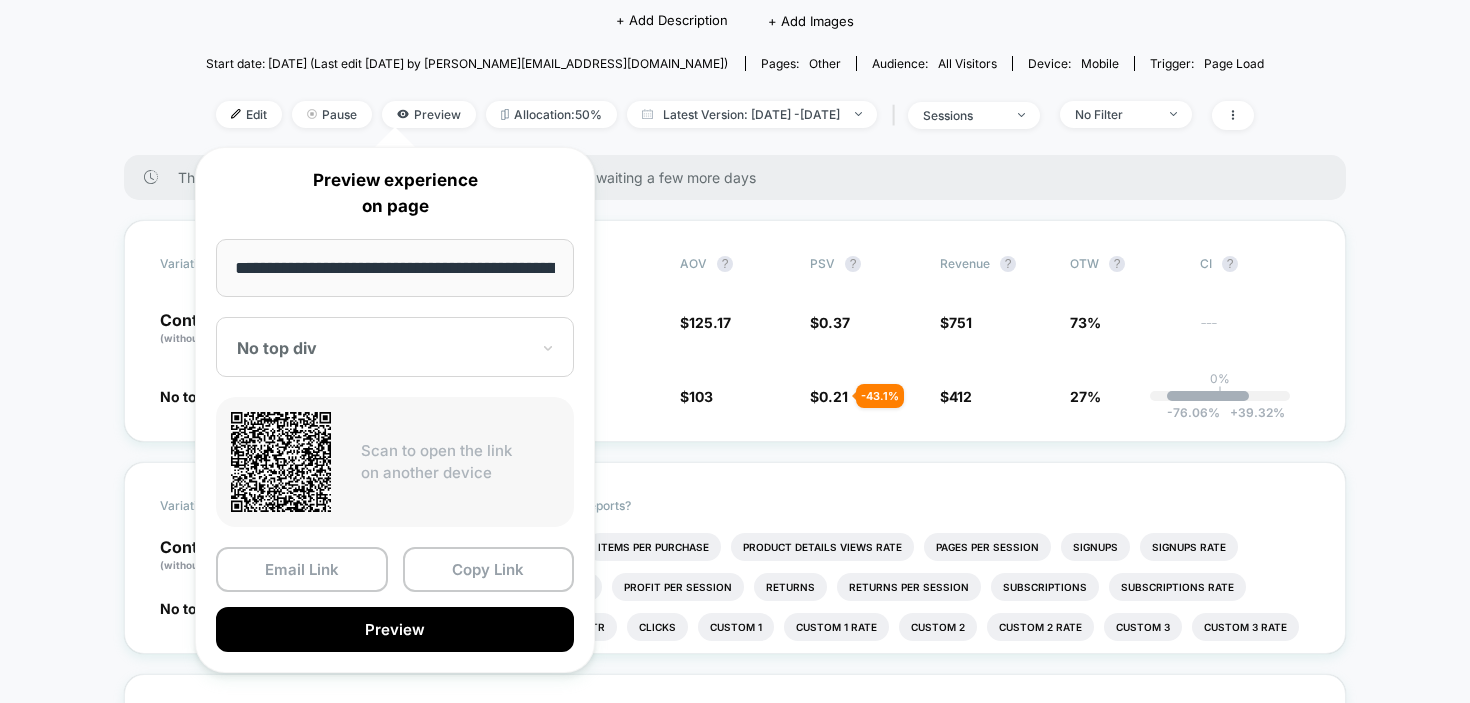 scroll, scrollTop: 0, scrollLeft: 89, axis: horizontal 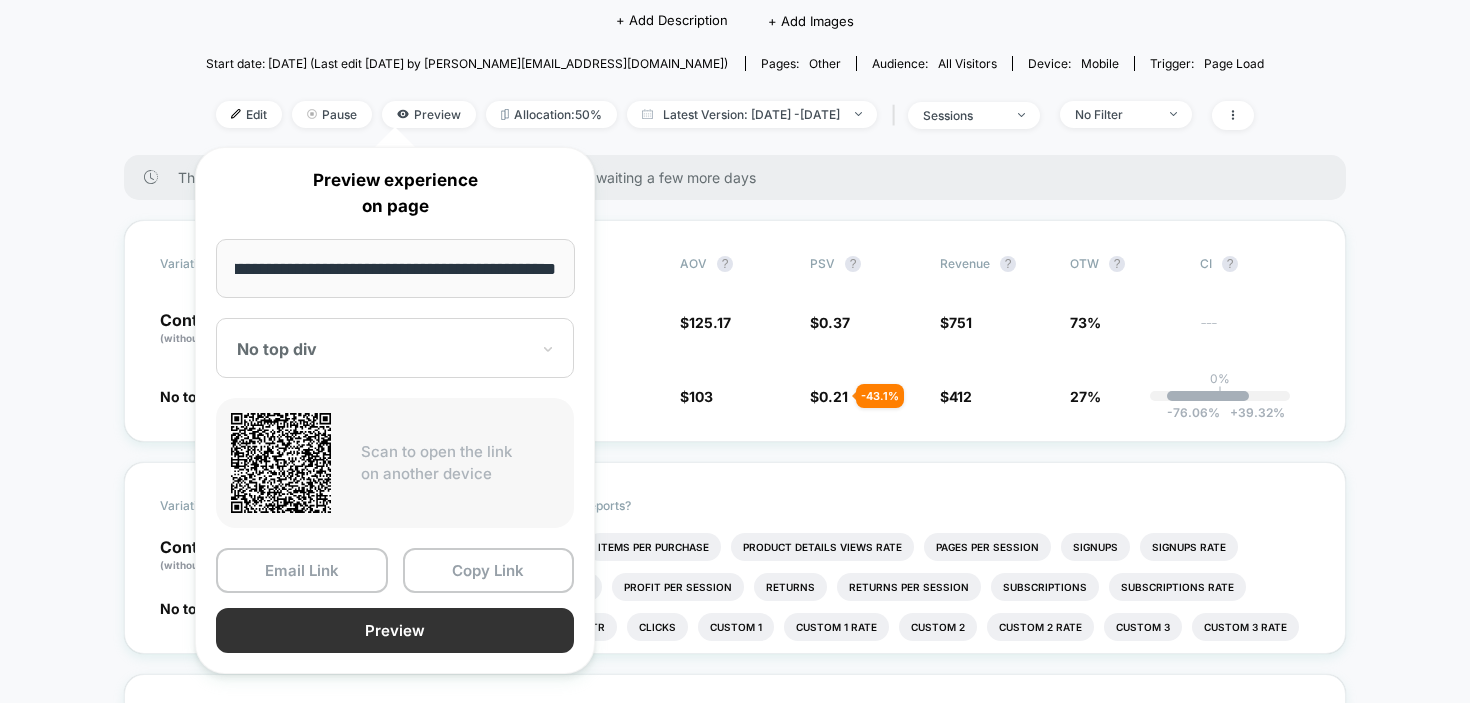 click on "Preview" at bounding box center (395, 630) 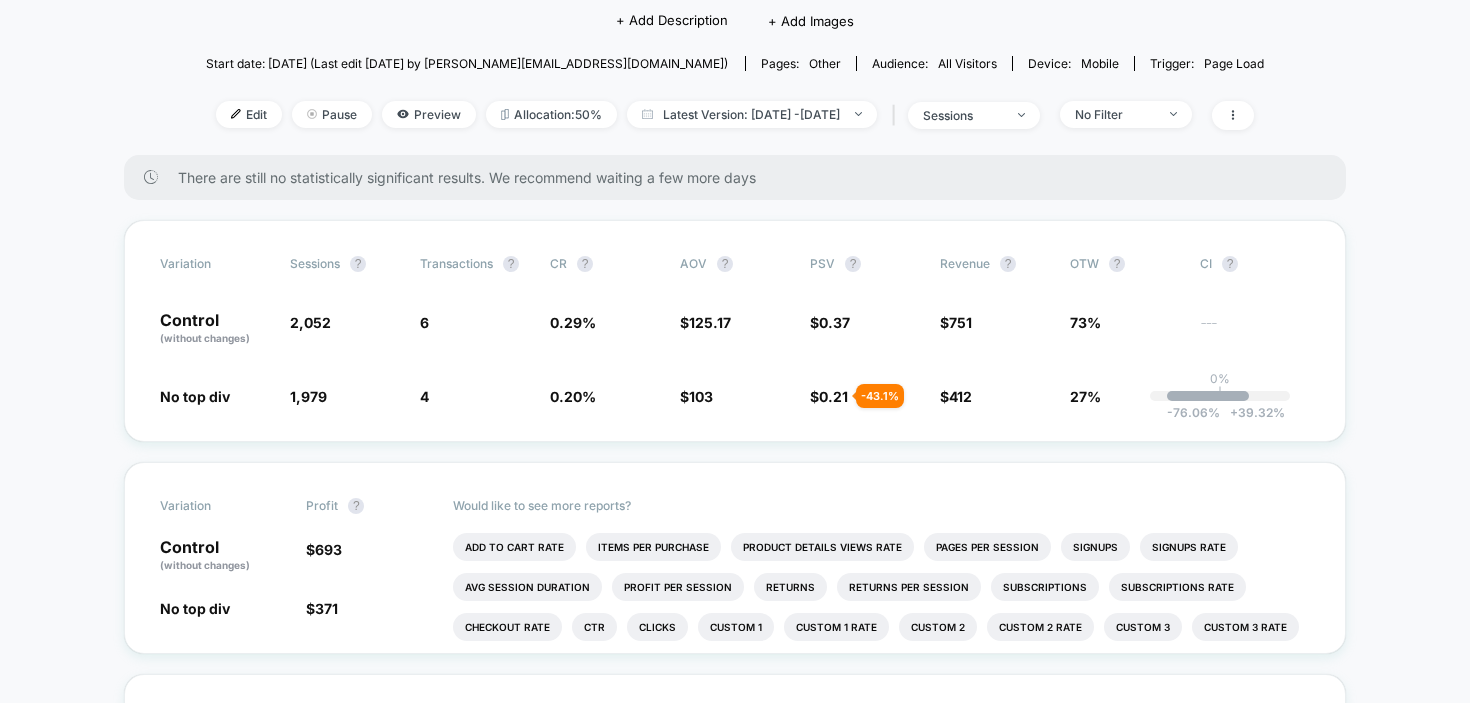 click on "< Back to all live experiences  M - Bidet collection - Remove top div LIVE Click to edit experience details + Add Description + Add Images Start date: 7/22/2025 (Last edit 7/22/2025 by emily@hellotushy.com) Pages: other Audience: All Visitors Device: mobile Trigger: Page Load Edit Pause  Preview Allocation:  50% Latest Version:     Jul 22, 2025    -    Jul 23, 2025 |   sessions   No Filter There are still no statistically significant results. We recommend waiting a few more days Variation Sessions ? Transactions ? CR ? AOV ? PSV ? Revenue ? OTW ? CI ? Control (without changes) 2,052 6 0.29 % $ 125.17 $ 0.37 $ 751 73% --- No top div 1,979 - 3.6 % 4 - 30.9 % 0.20 % - 30.9 % $ 103 - 17.7 % $ 0.21 - 43.1 % $ 412 - 43.1 % 27% 0% | -76.06 % + 39.32 % Variation Profit ? Control (without changes) $ 693 No top div $ 371 - 44.5 % Would like to see more reports? Add To Cart Rate Items Per Purchase Product Details Views Rate Pages Per Session Signups Signups Rate Avg Session Duration Profit Per Session Returns Ctr Clicks" at bounding box center [735, 1675] 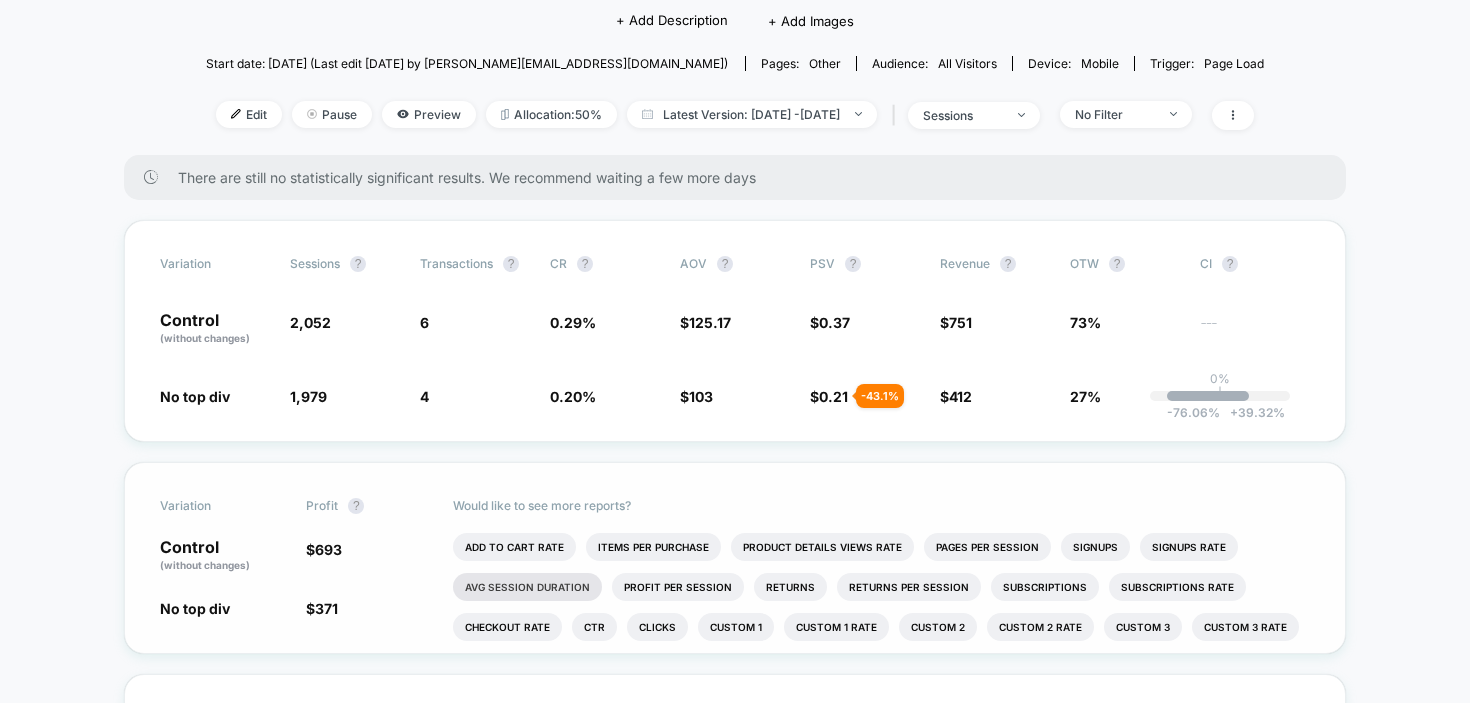 scroll, scrollTop: 0, scrollLeft: 0, axis: both 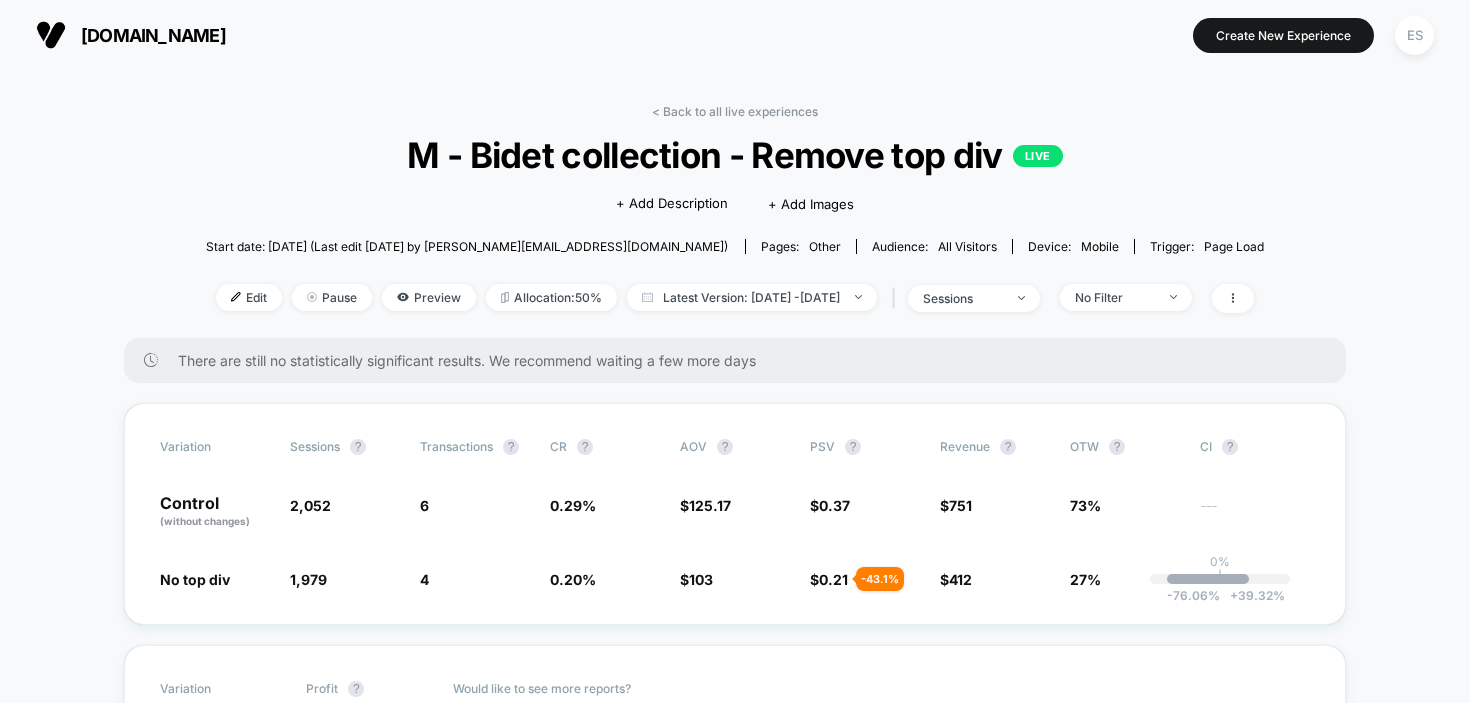 click on "[DOMAIN_NAME]" at bounding box center [153, 35] 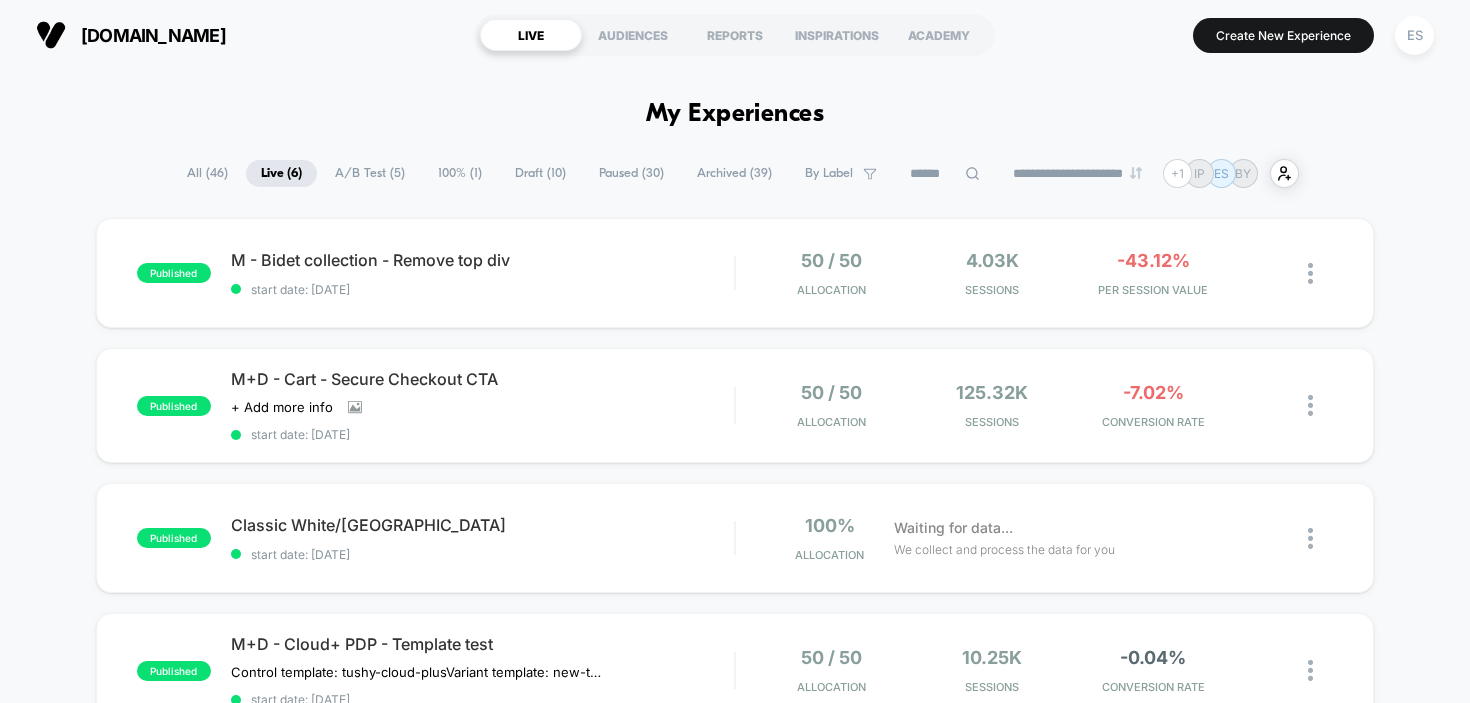 click on "Draft ( 10 )" at bounding box center [540, 173] 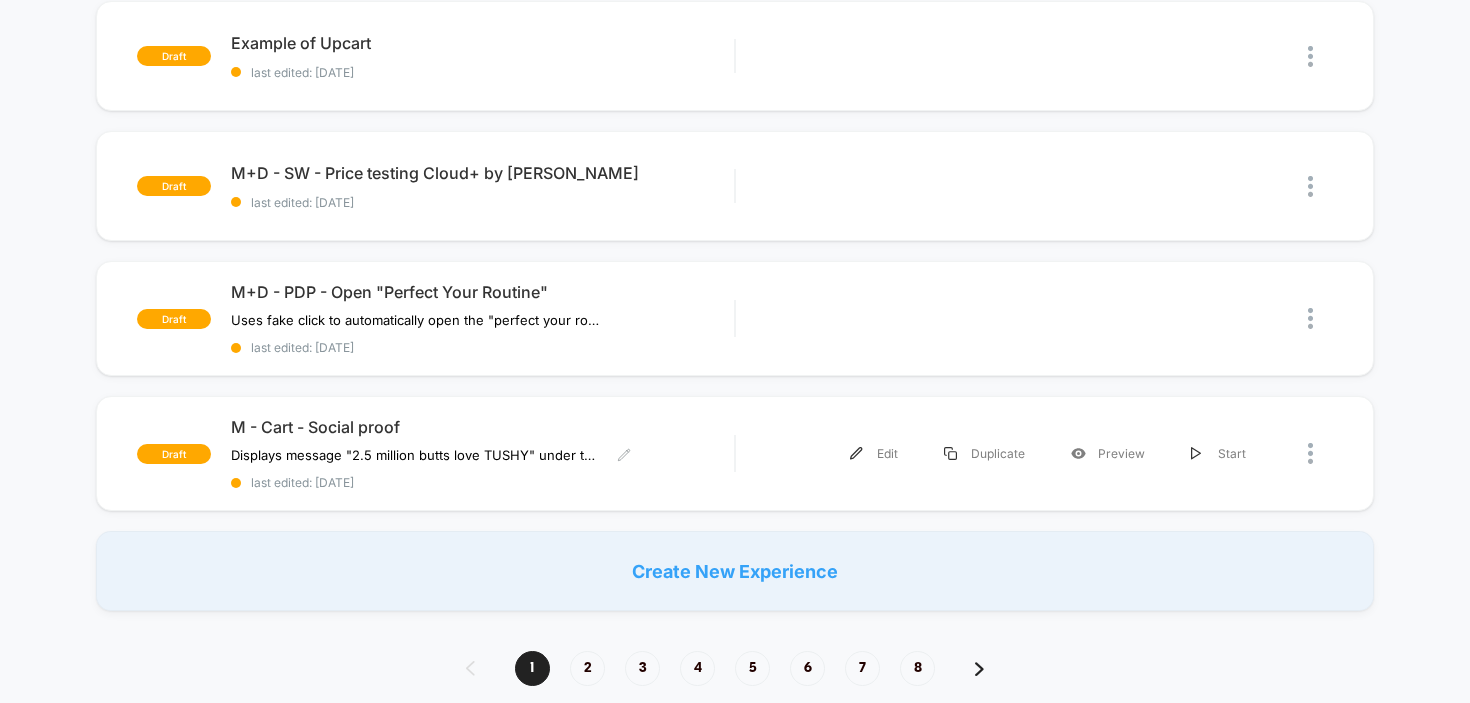 scroll, scrollTop: 1011, scrollLeft: 0, axis: vertical 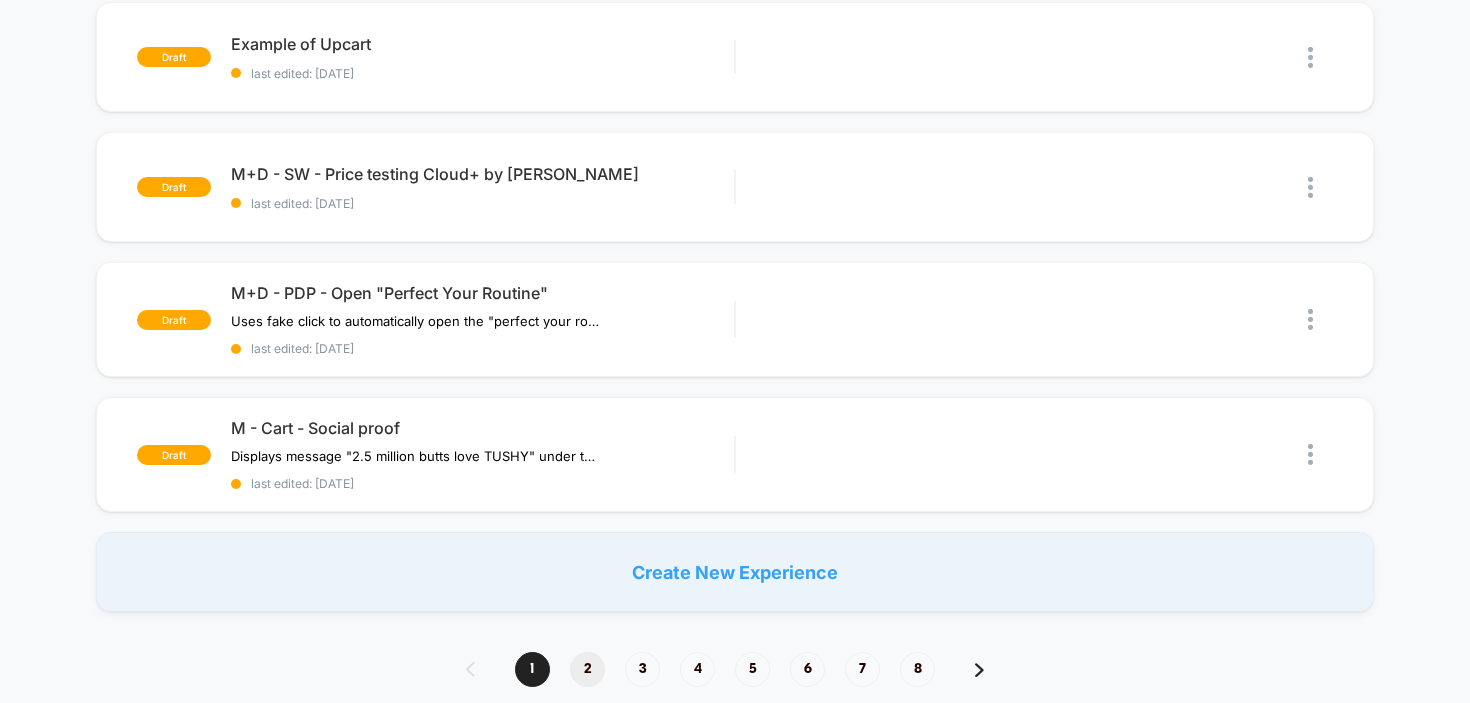 click on "2" at bounding box center [587, 669] 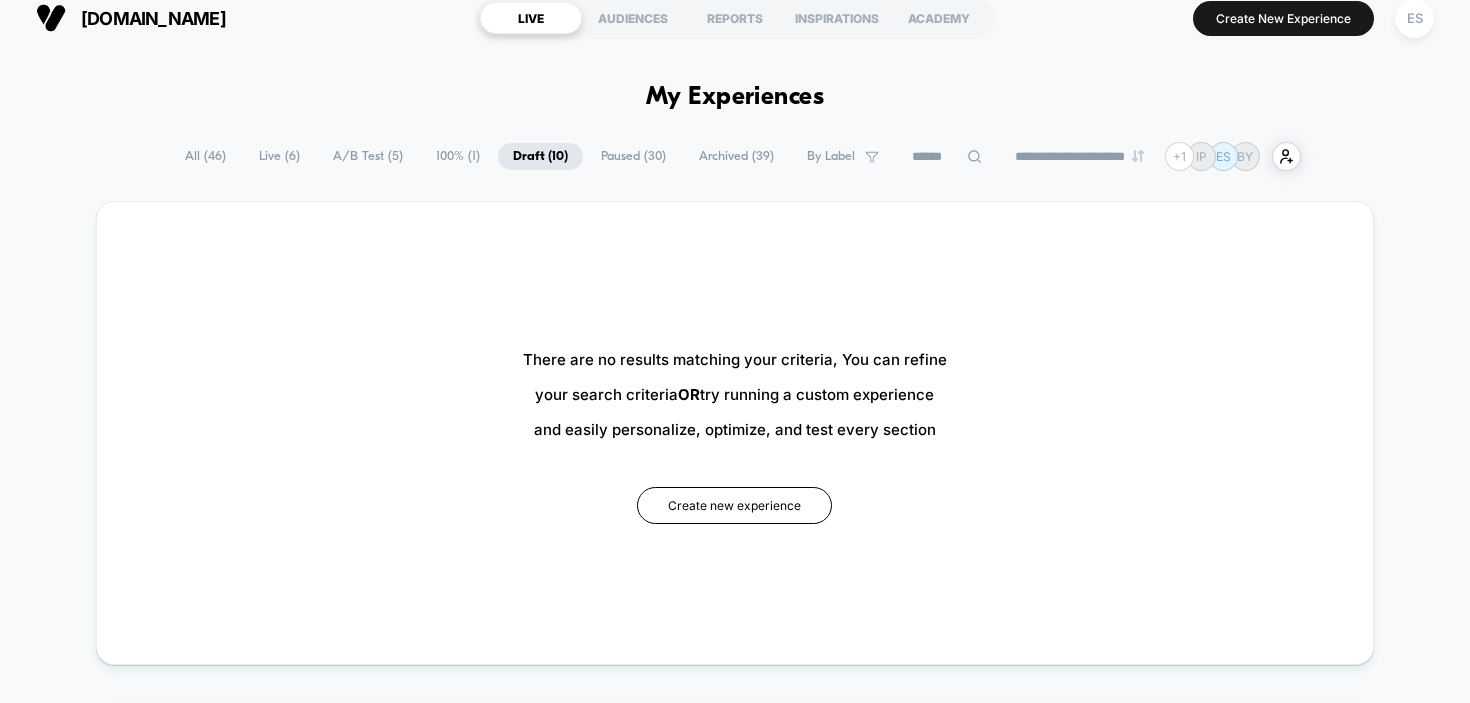 scroll, scrollTop: 0, scrollLeft: 0, axis: both 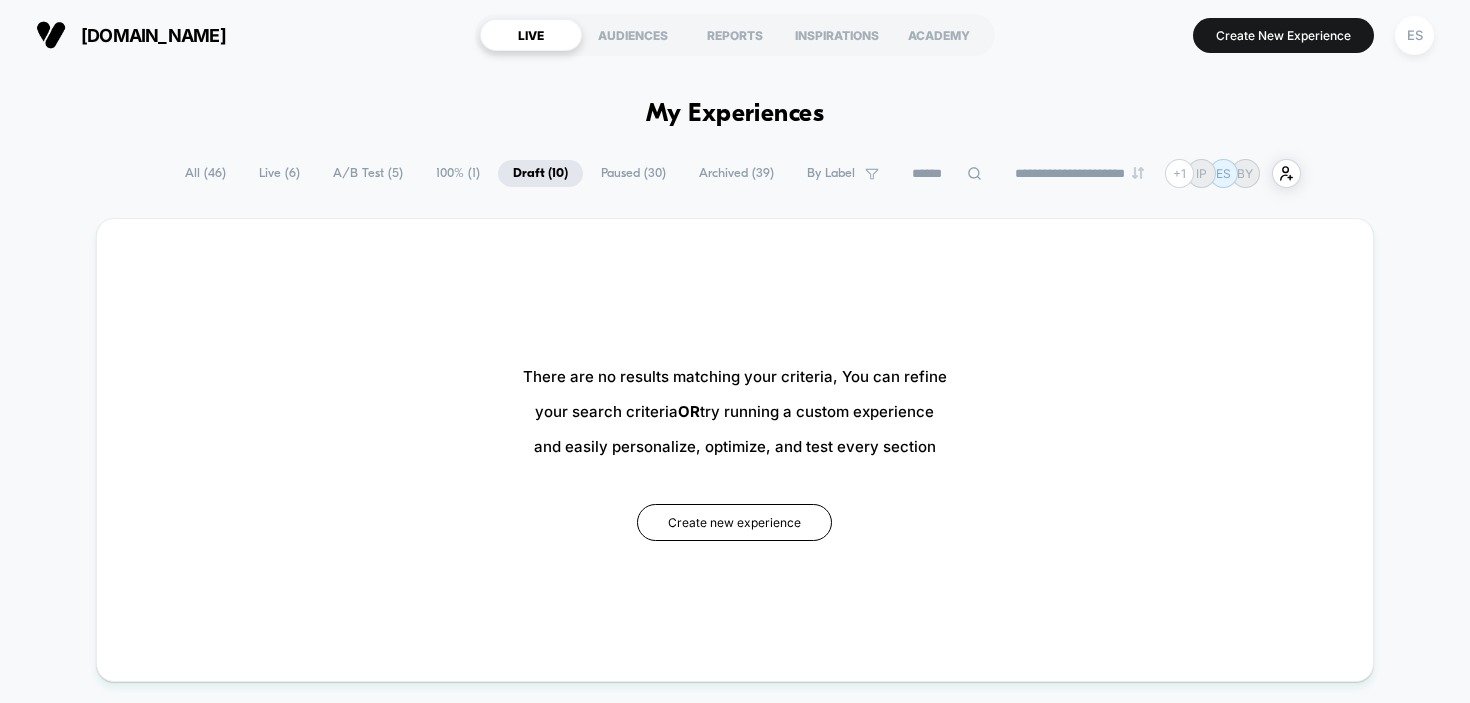 click on "Paused ( 30 )" at bounding box center (633, 173) 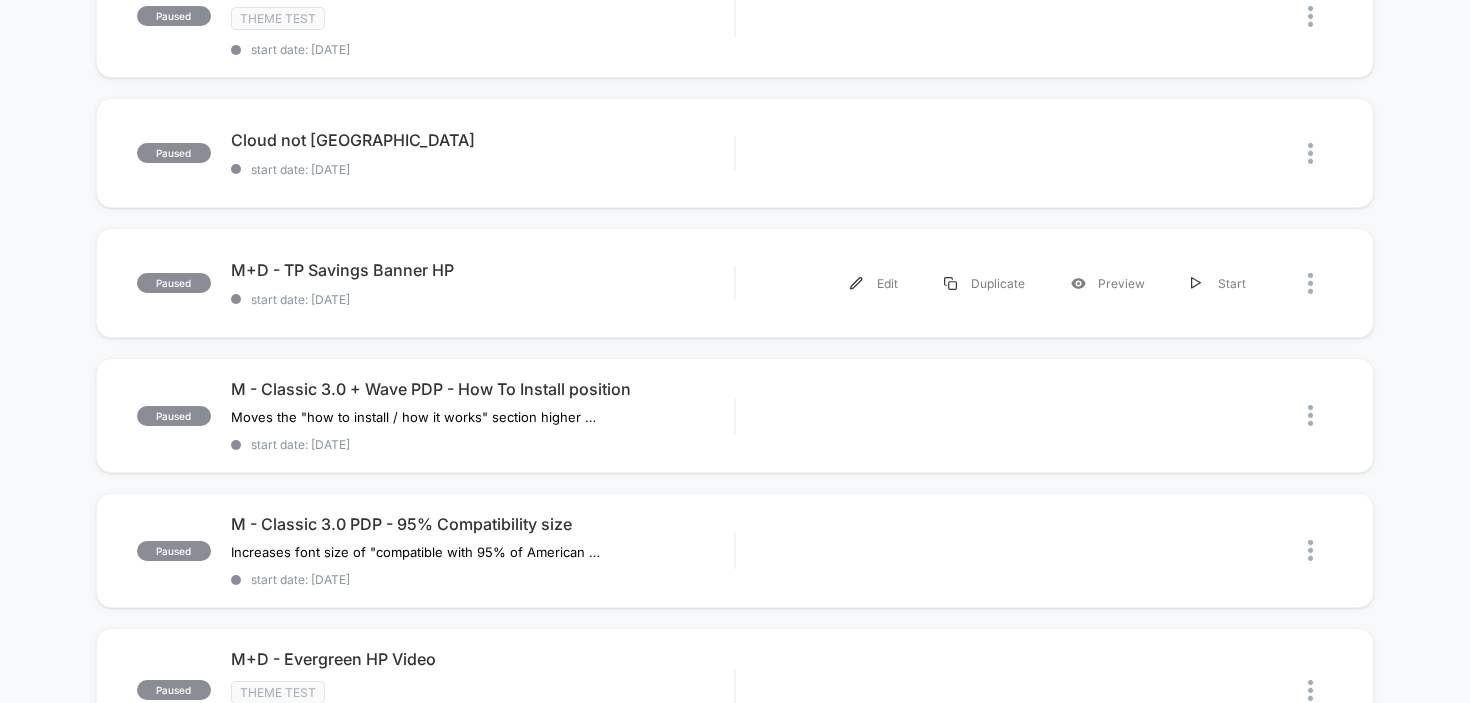 scroll, scrollTop: 0, scrollLeft: 0, axis: both 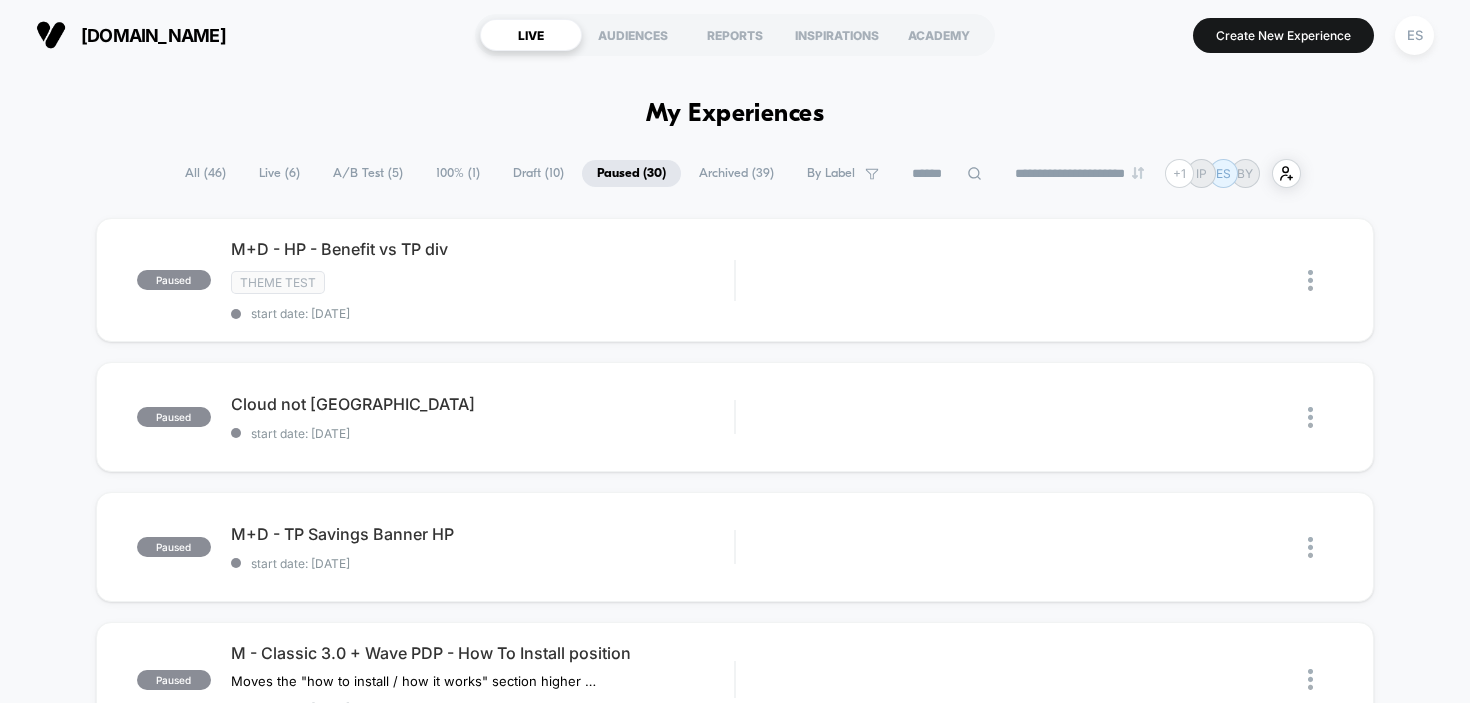 click 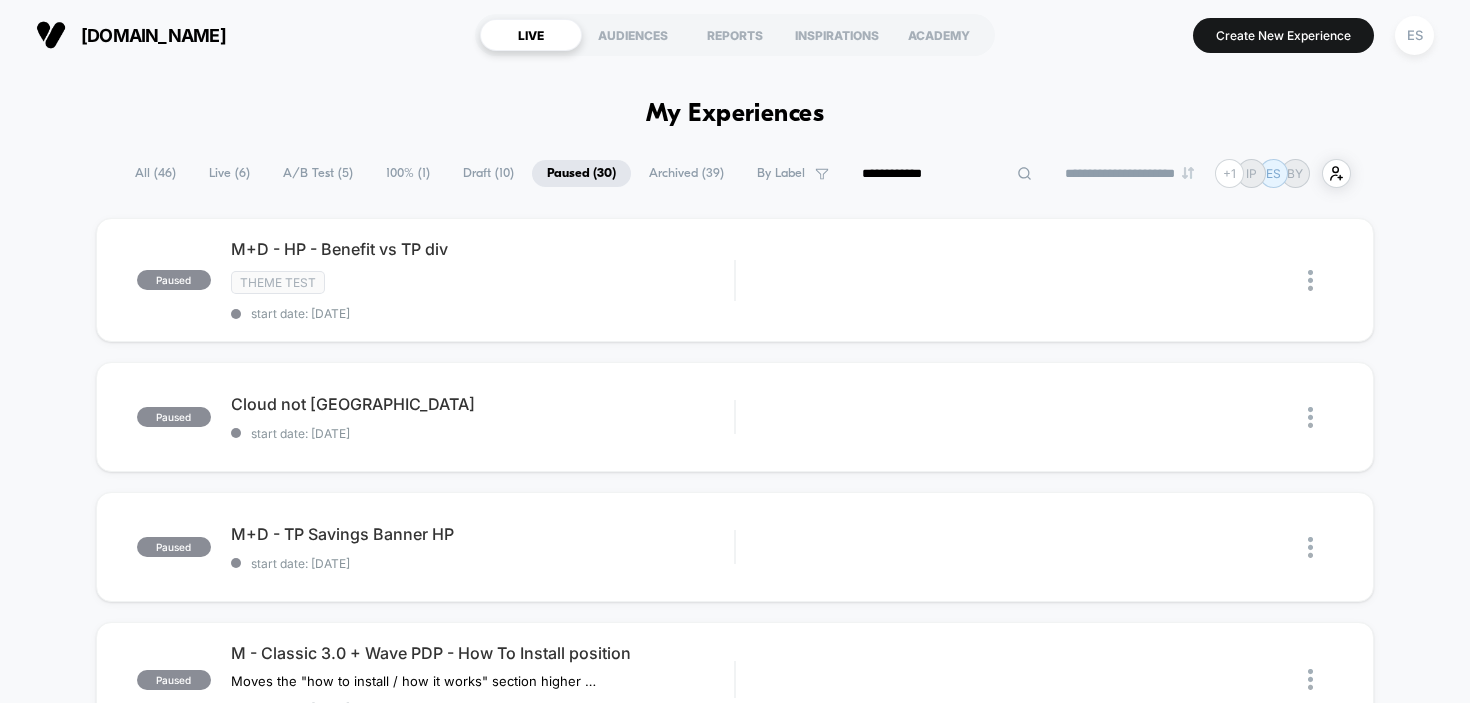type on "**********" 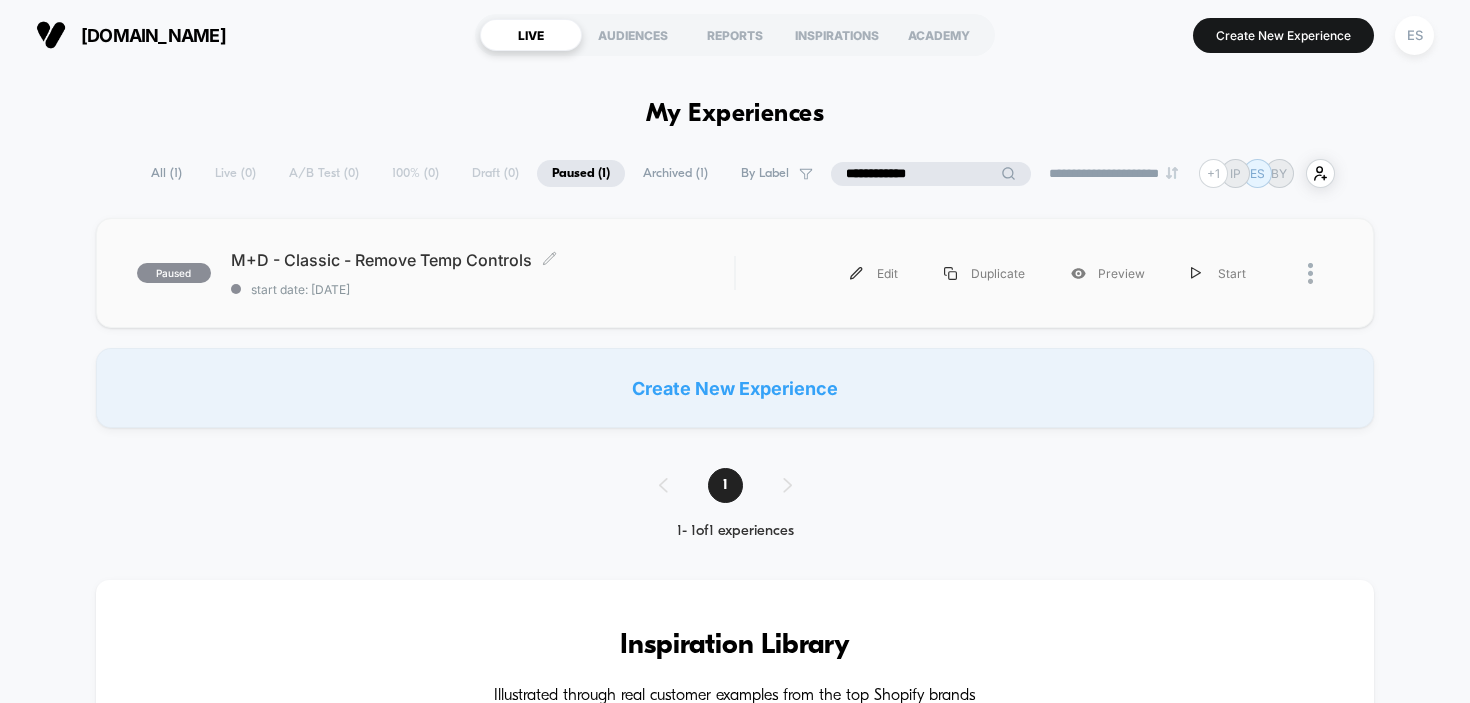 click on "M+D - Classic - Remove Temp Controls Click to edit experience details" at bounding box center [483, 260] 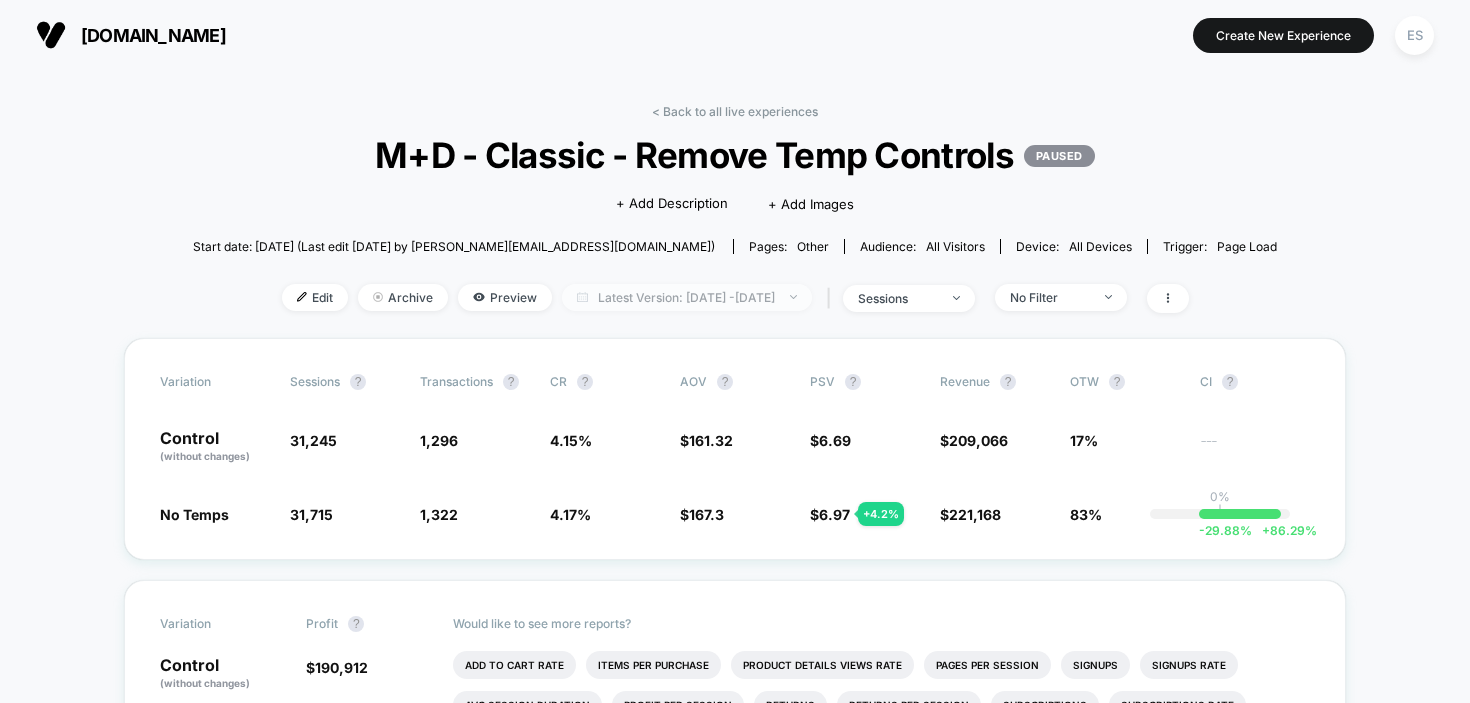 click on "Latest Version:     Jun 2, 2025    -    Jul 23, 2025" at bounding box center [687, 297] 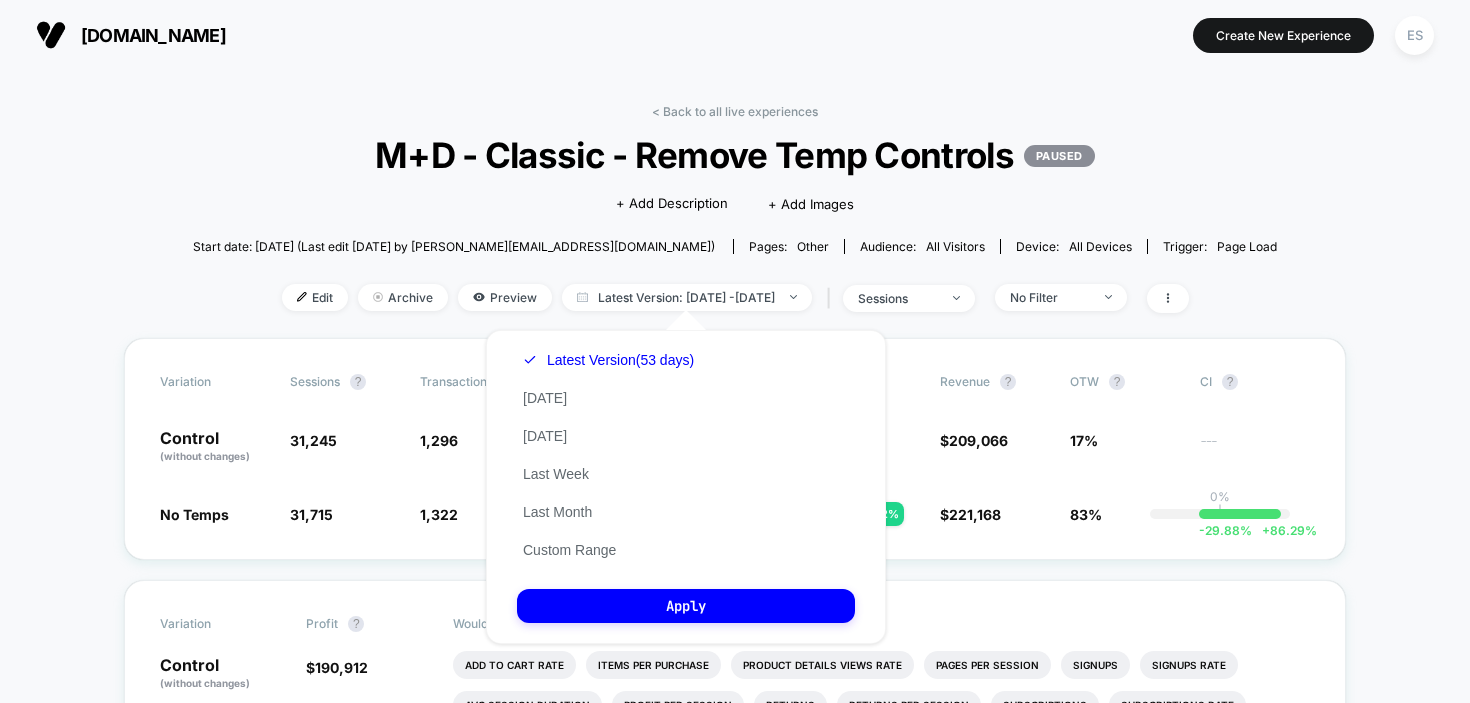 click on "Latest Version  (53 days) Today Yesterday Last Week Last Month Custom Range" at bounding box center [608, 455] 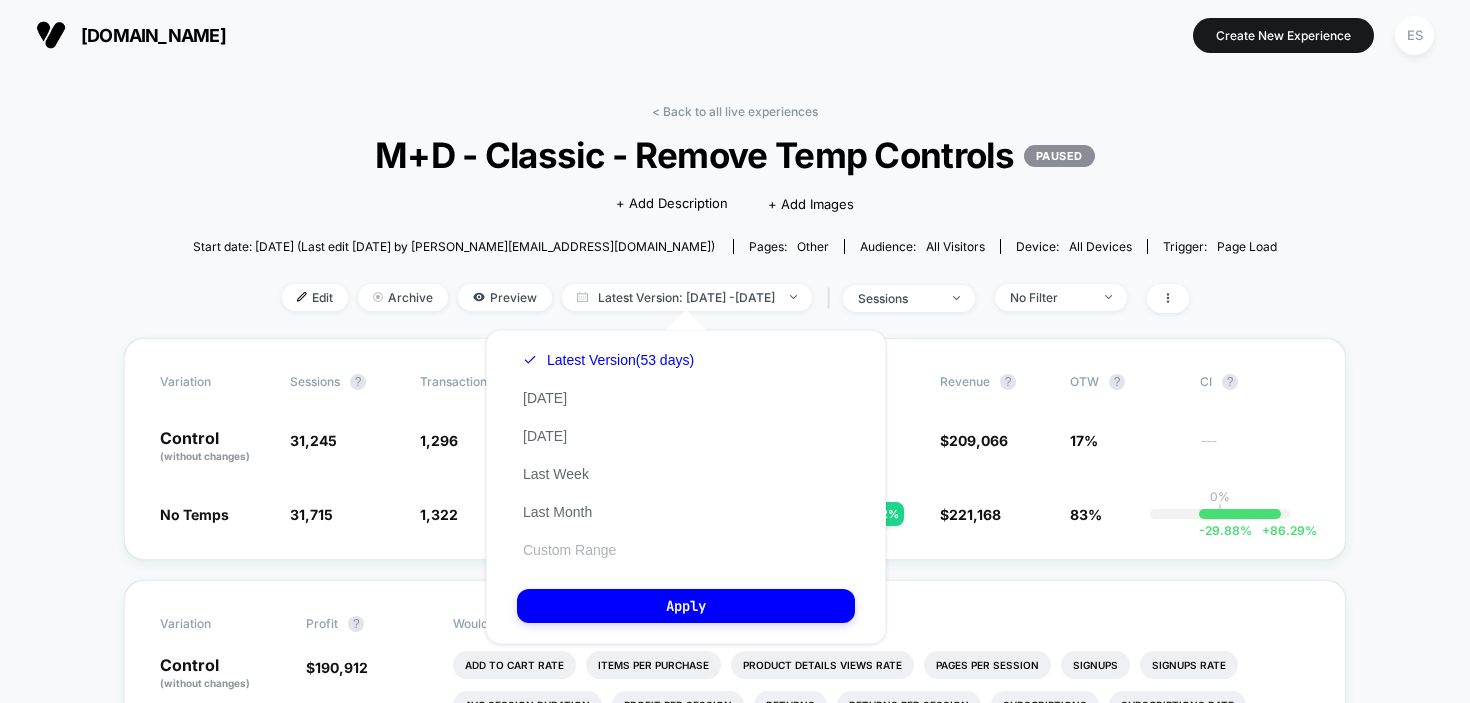 click on "Custom Range" at bounding box center [569, 550] 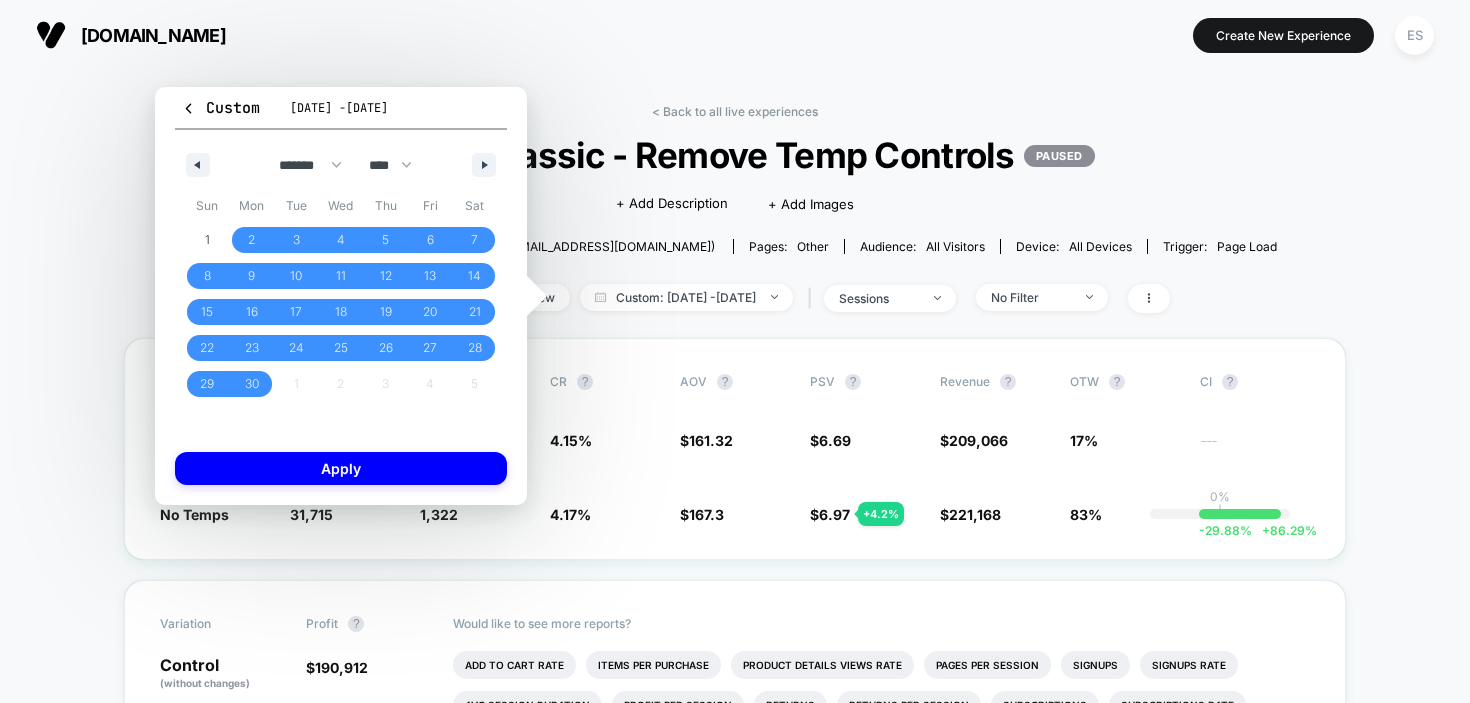click on "Device: all devices" at bounding box center [1073, 246] 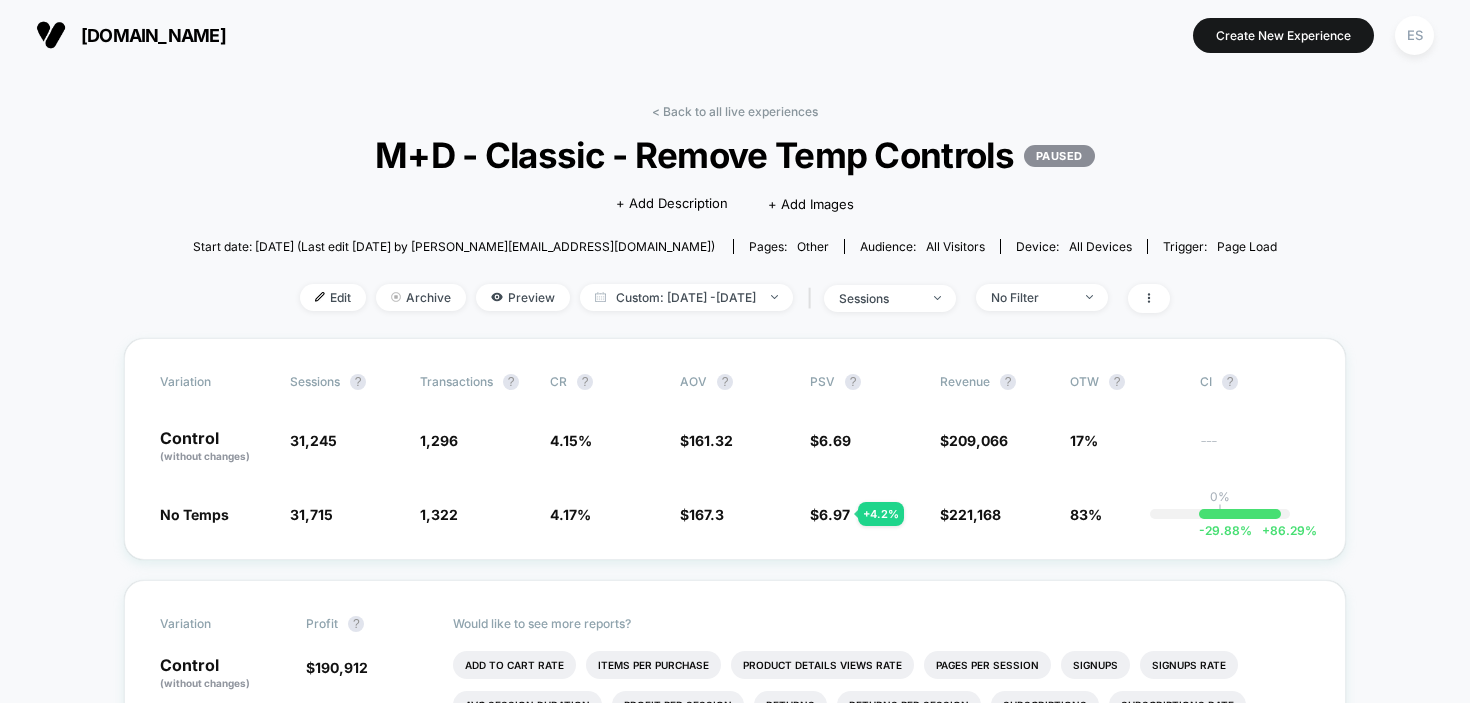click on "< Back to all live experiences  M+D - Classic - Remove Temp Controls PAUSED Click to edit experience details + Add Description + Add Images Start date: 6/2/2025 (Last edit 6/23/2025 by emily@hellotushy.com) Pages: other Audience: All Visitors Device: all devices Trigger: Page Load Edit Archive  Preview Custom:     Jun 2, 2025    -    Jul 23, 2025 |   sessions   No Filter Variation Sessions ? Transactions ? CR ? AOV ? PSV ? Revenue ? OTW ? CI ? Control (without changes) 31,245 1,296 4.15 % $ 161.32 $ 6.69 $ 209,066 17% --- No Temps 31,715 + 1.5 % 1,322 + 0.49 % 4.17 % + 0.49 % $ 167.3 + 3.7 % $ 6.97 + 4.2 % $ 221,168 + 4.2 % 83% 0% | -29.88 % + 86.29 % Variation Profit ? Control (without changes) $ 190,912 No Temps $ 202,086 + 4.3 % Would like to see more reports? Add To Cart Rate Items Per Purchase Product Details Views Rate Pages Per Session Signups Signups Rate Avg Session Duration Profit Per Session Returns Returns Per Session Subscriptions Subscriptions Rate Checkout Rate Ctr Clicks Custom 1 Custom 1 Rate" at bounding box center [735, 2006] 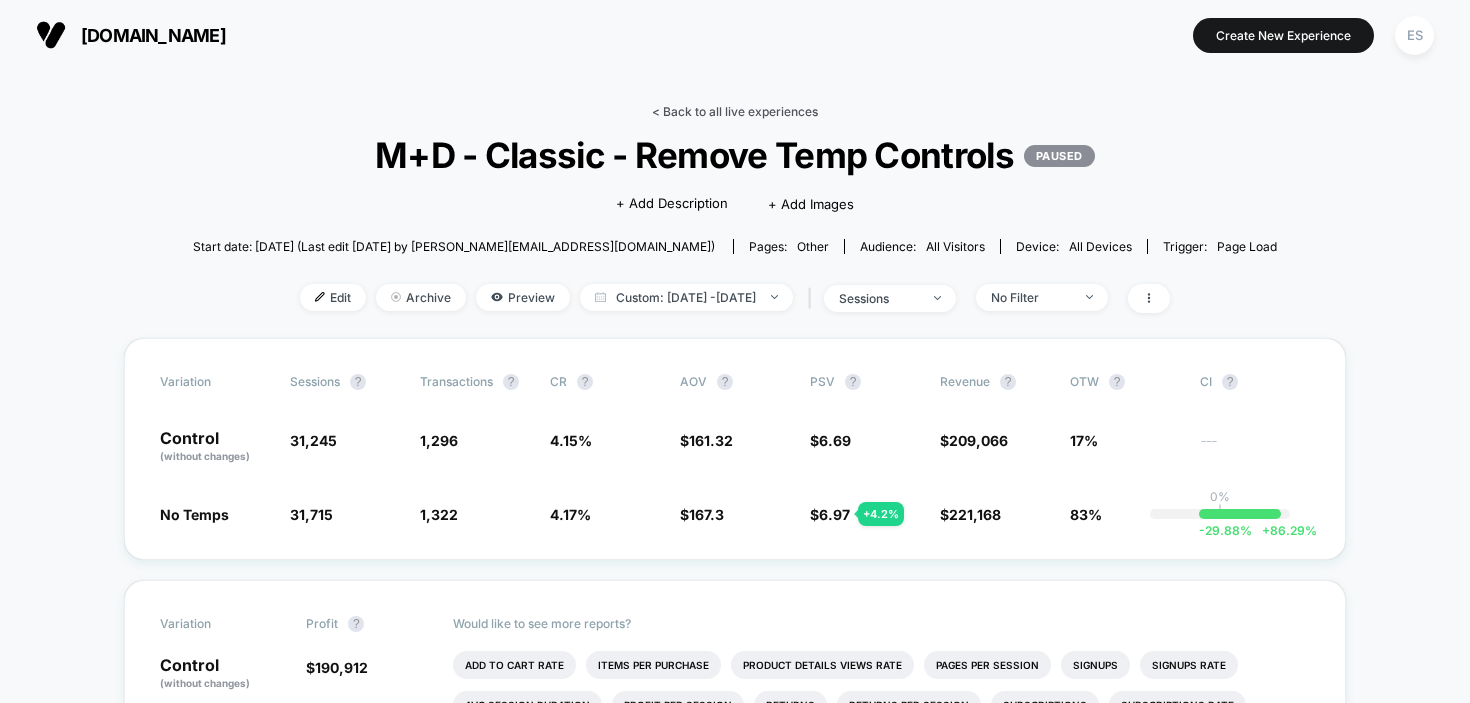 click on "< Back to all live experiences" at bounding box center [735, 111] 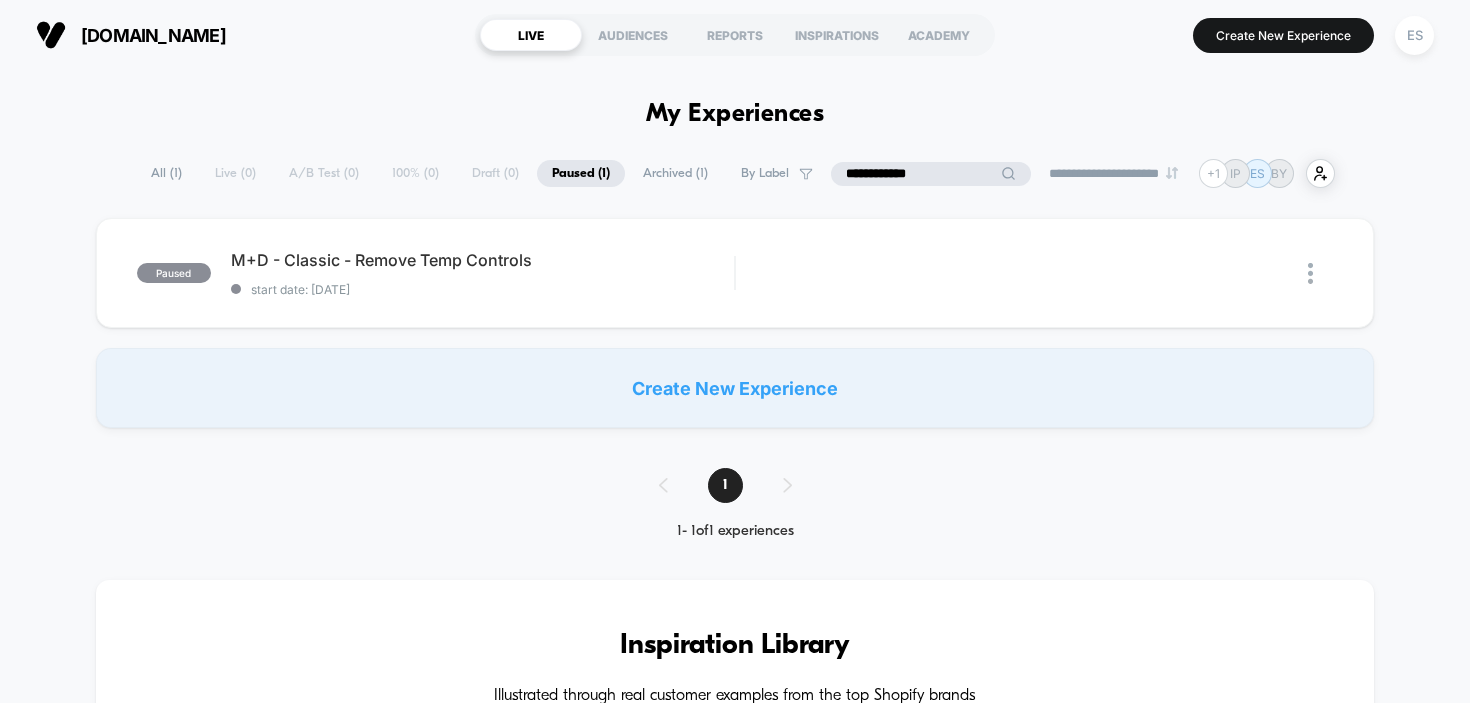 click on "**********" at bounding box center [931, 174] 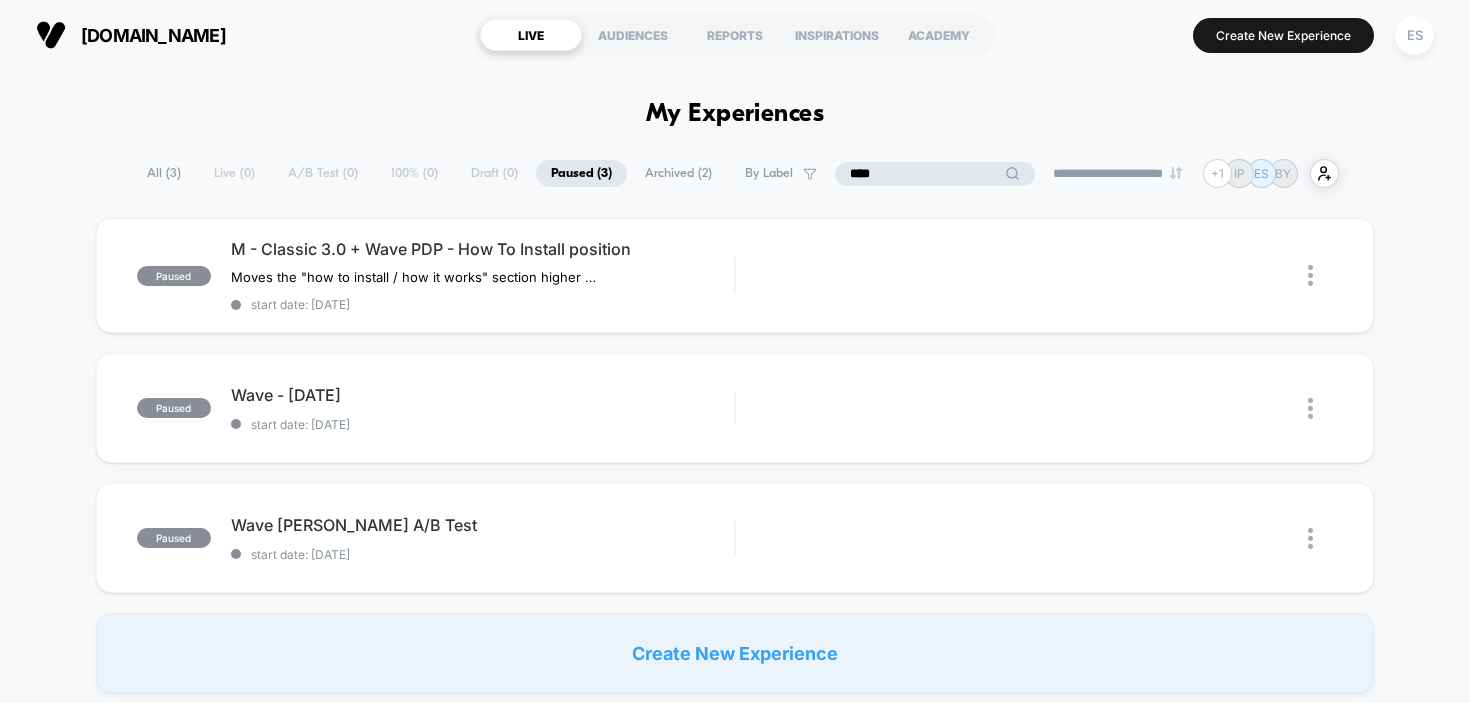 click on "****" at bounding box center (935, 174) 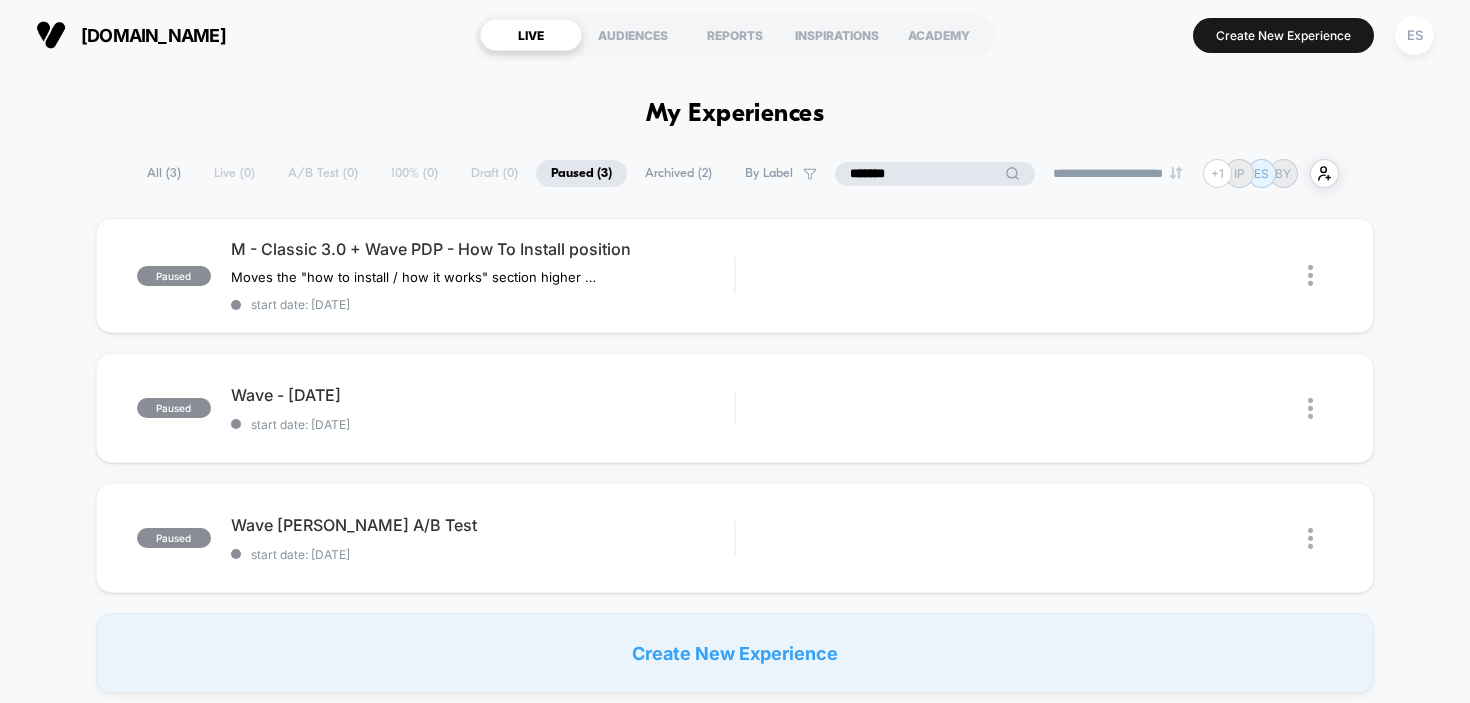 type on "*******" 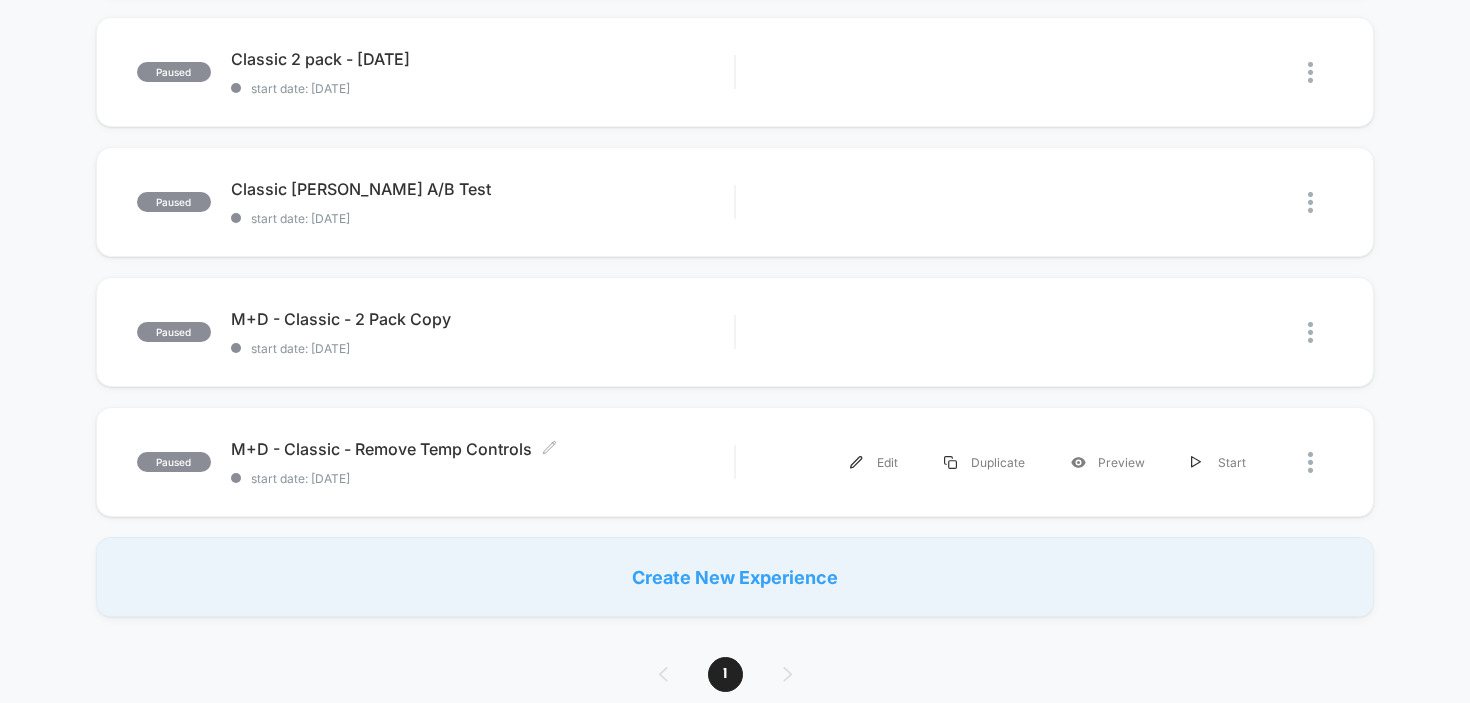 scroll, scrollTop: 604, scrollLeft: 0, axis: vertical 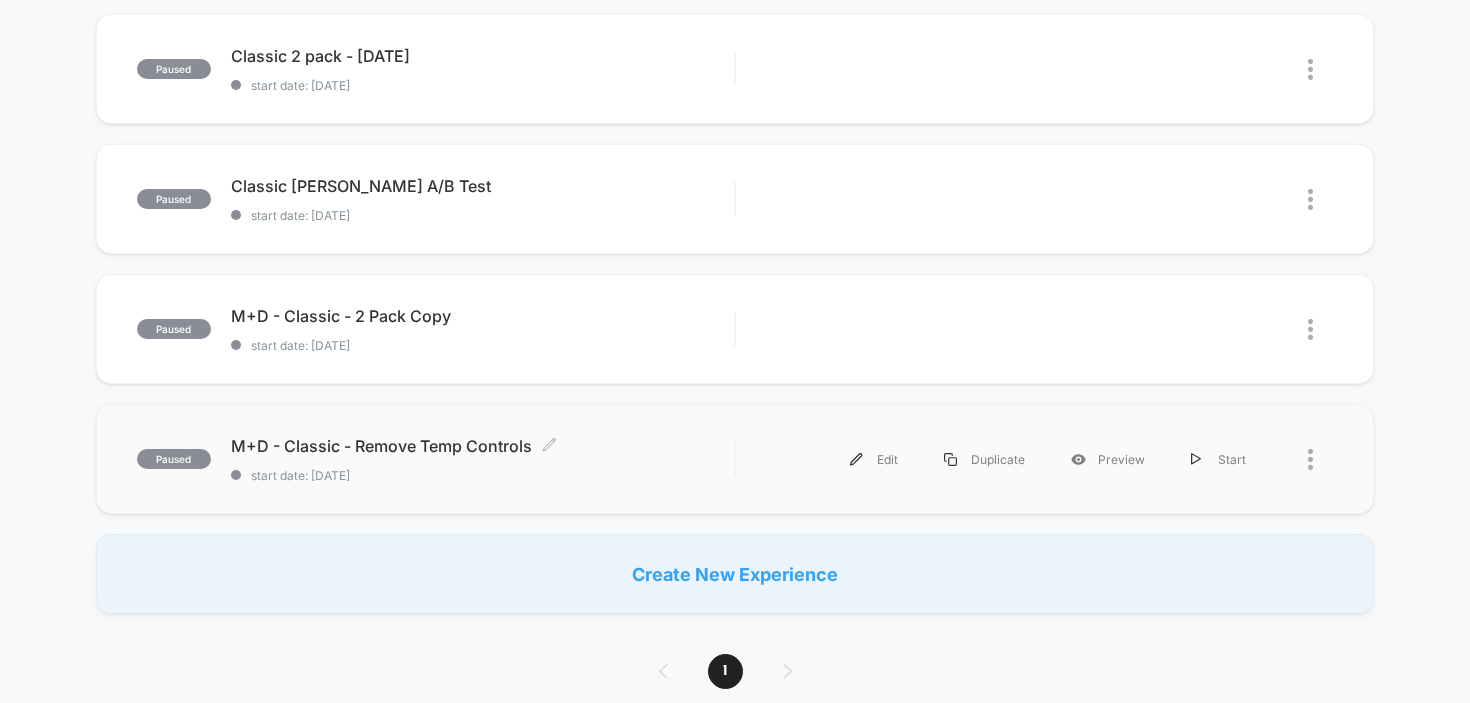 click on "M+D - Classic - Remove Temp Controls Click to edit experience details Click to edit experience details start date: 6/2/2025" at bounding box center (483, 459) 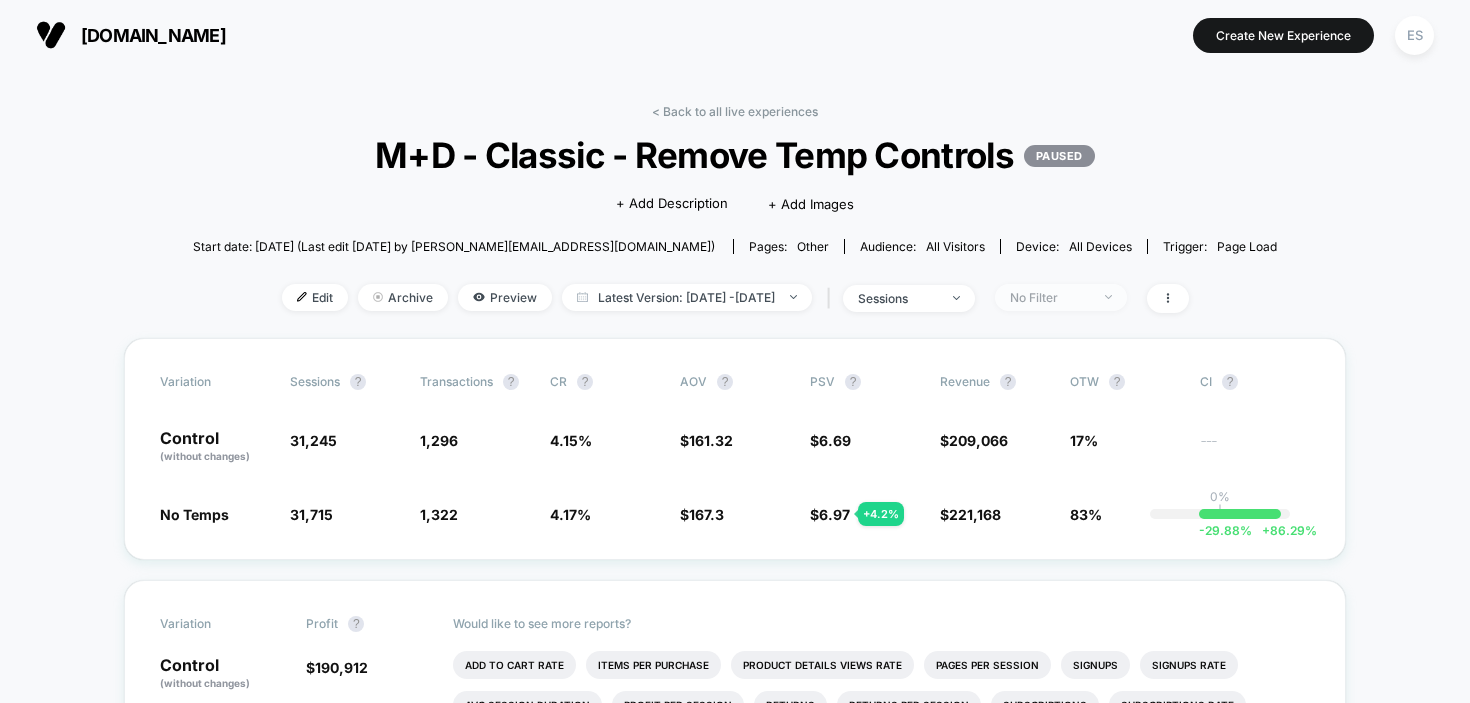 click on "No Filter" at bounding box center (1061, 297) 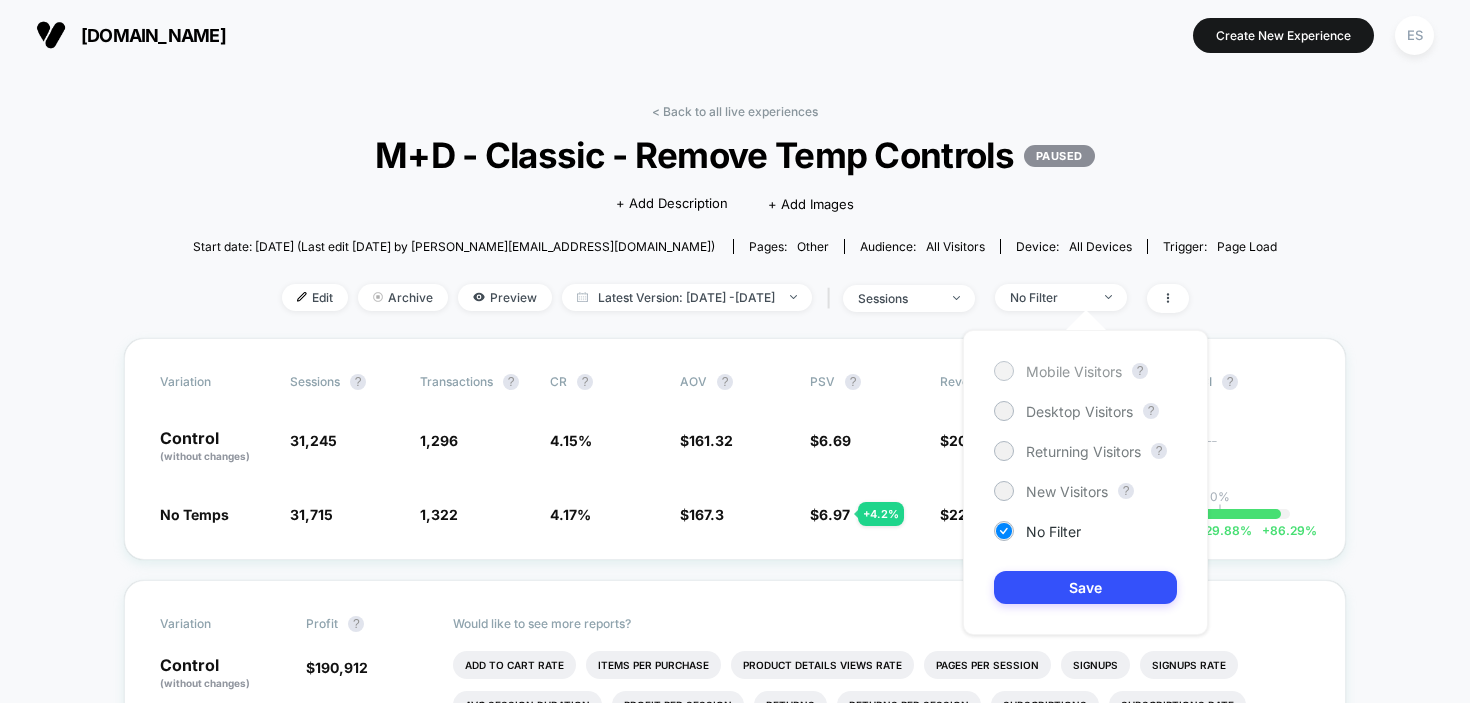 click on "Mobile Visitors" at bounding box center (1074, 371) 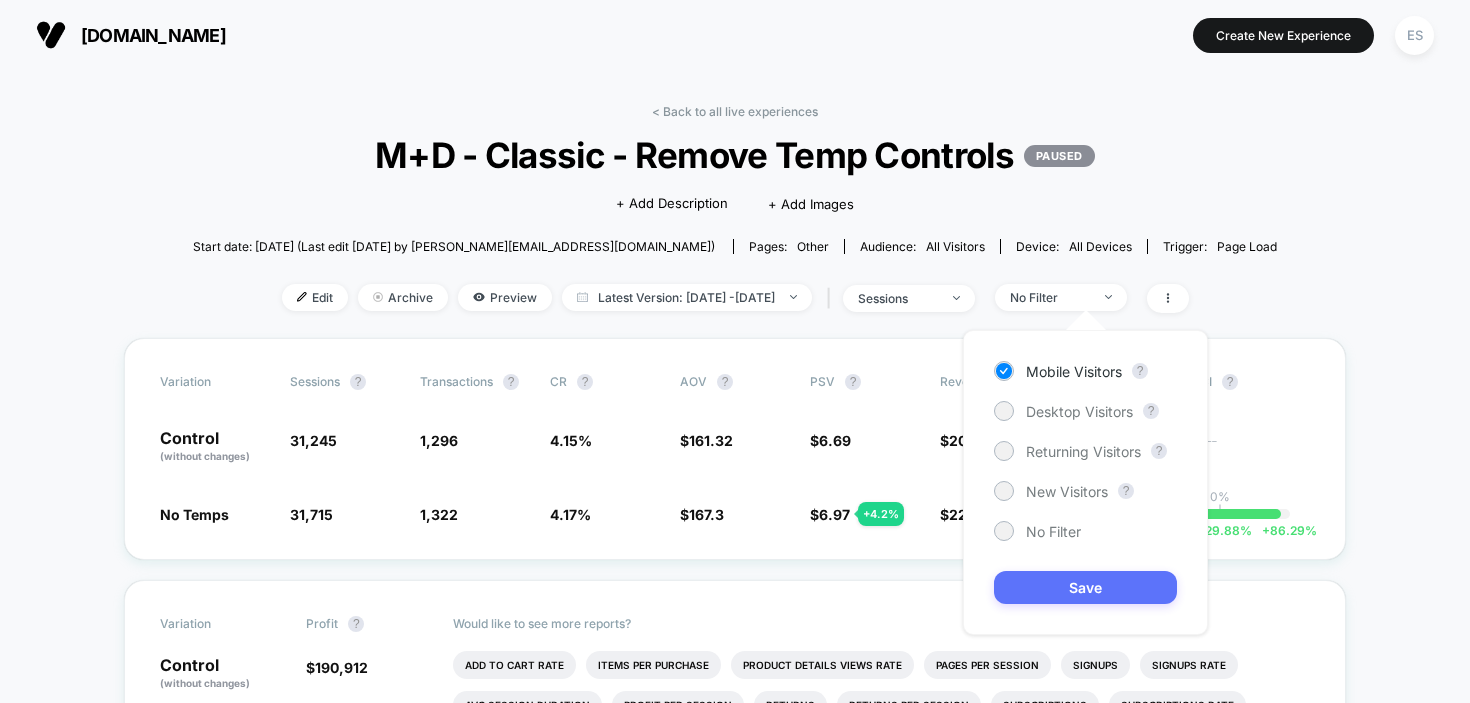 click on "Save" at bounding box center (1085, 587) 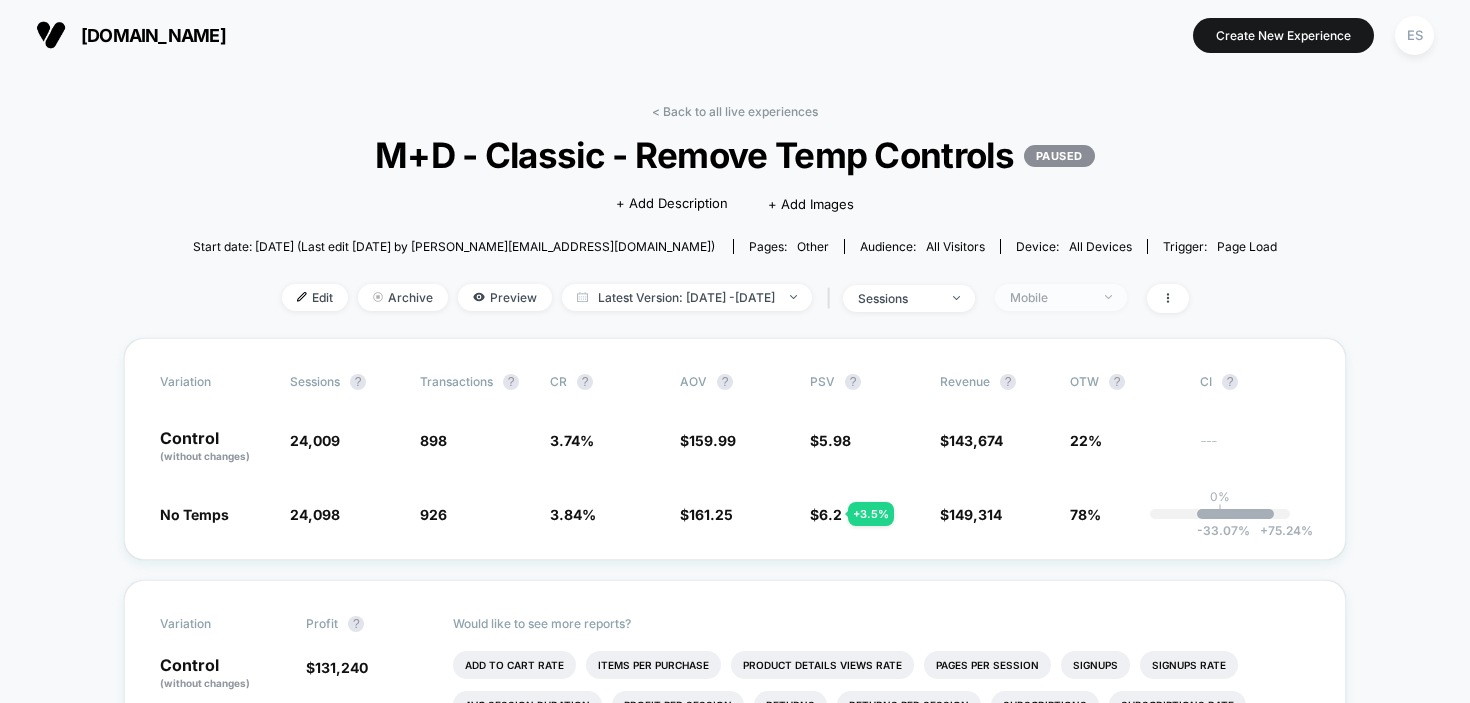 click on "Mobile" at bounding box center (1050, 297) 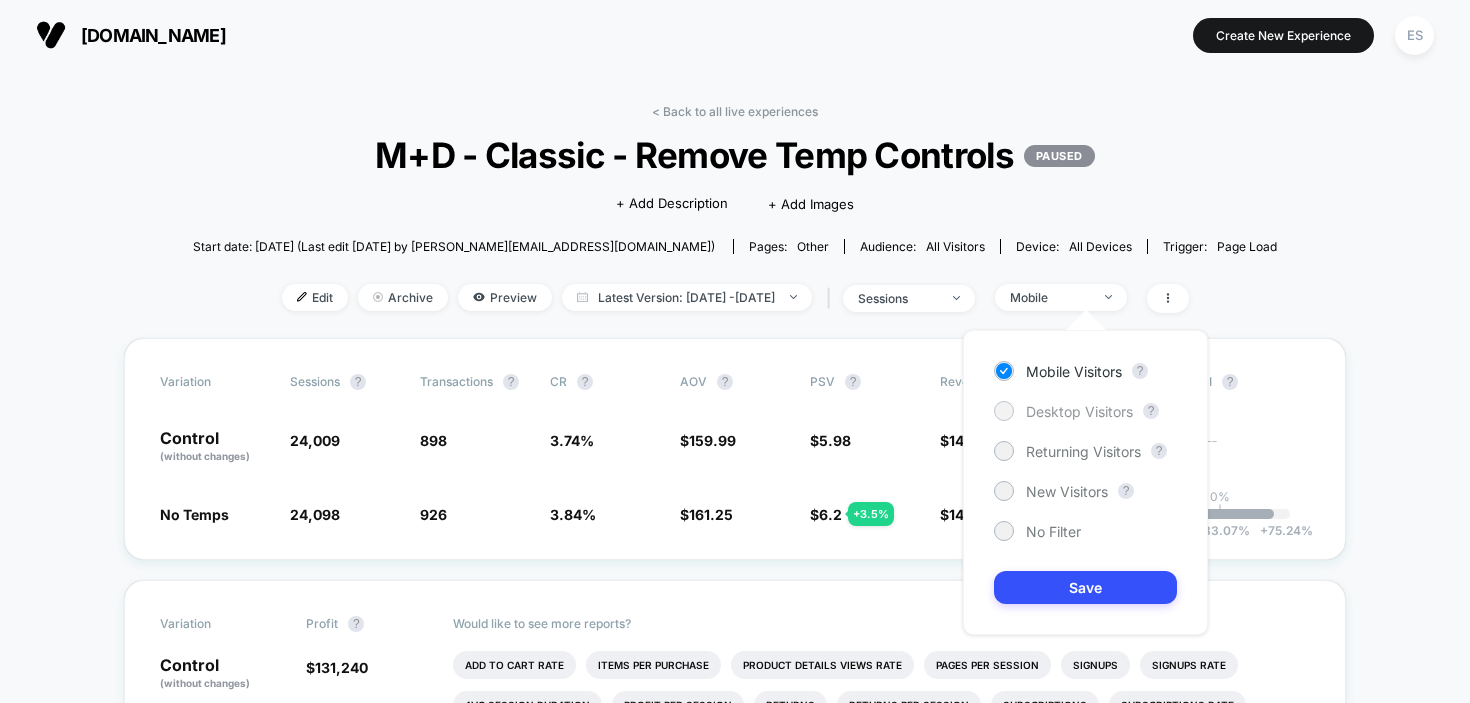 click on "Desktop Visitors" at bounding box center [1079, 411] 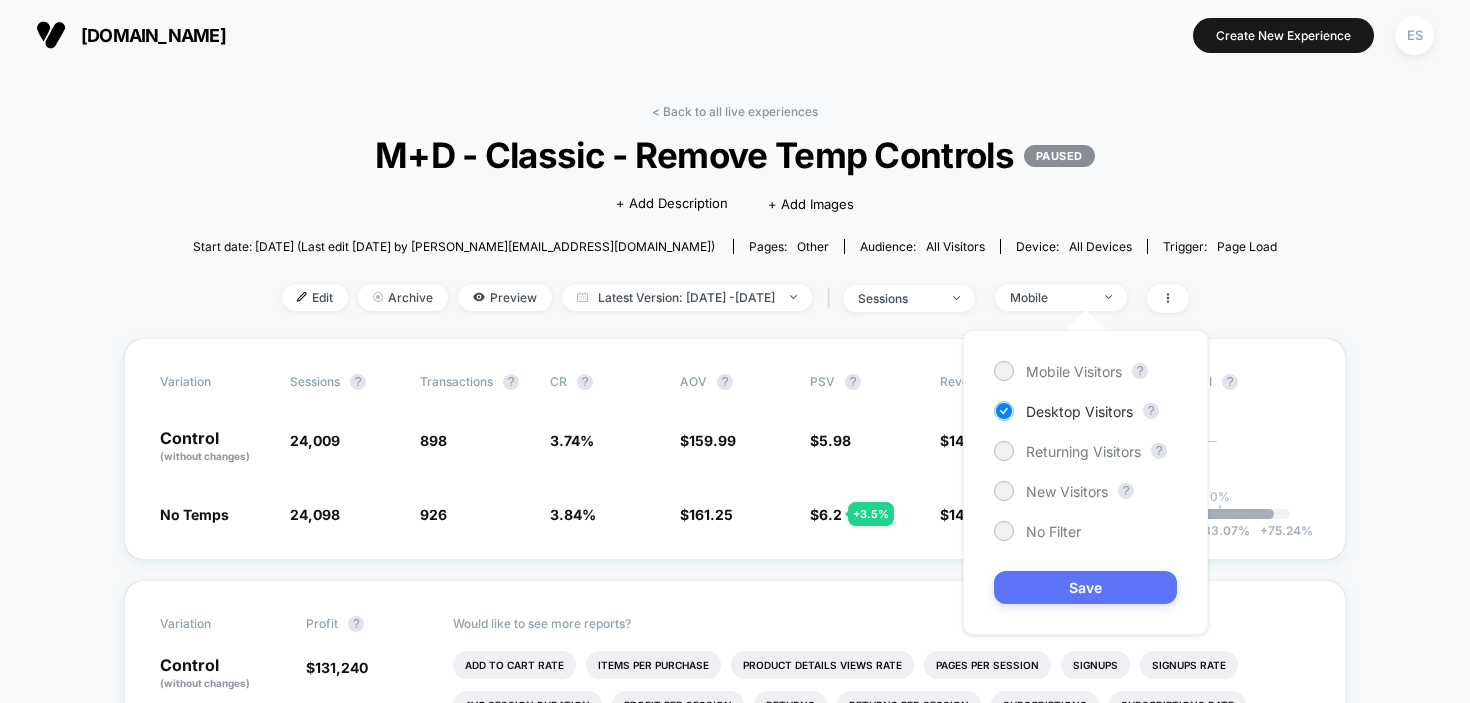 click on "Save" at bounding box center (1085, 587) 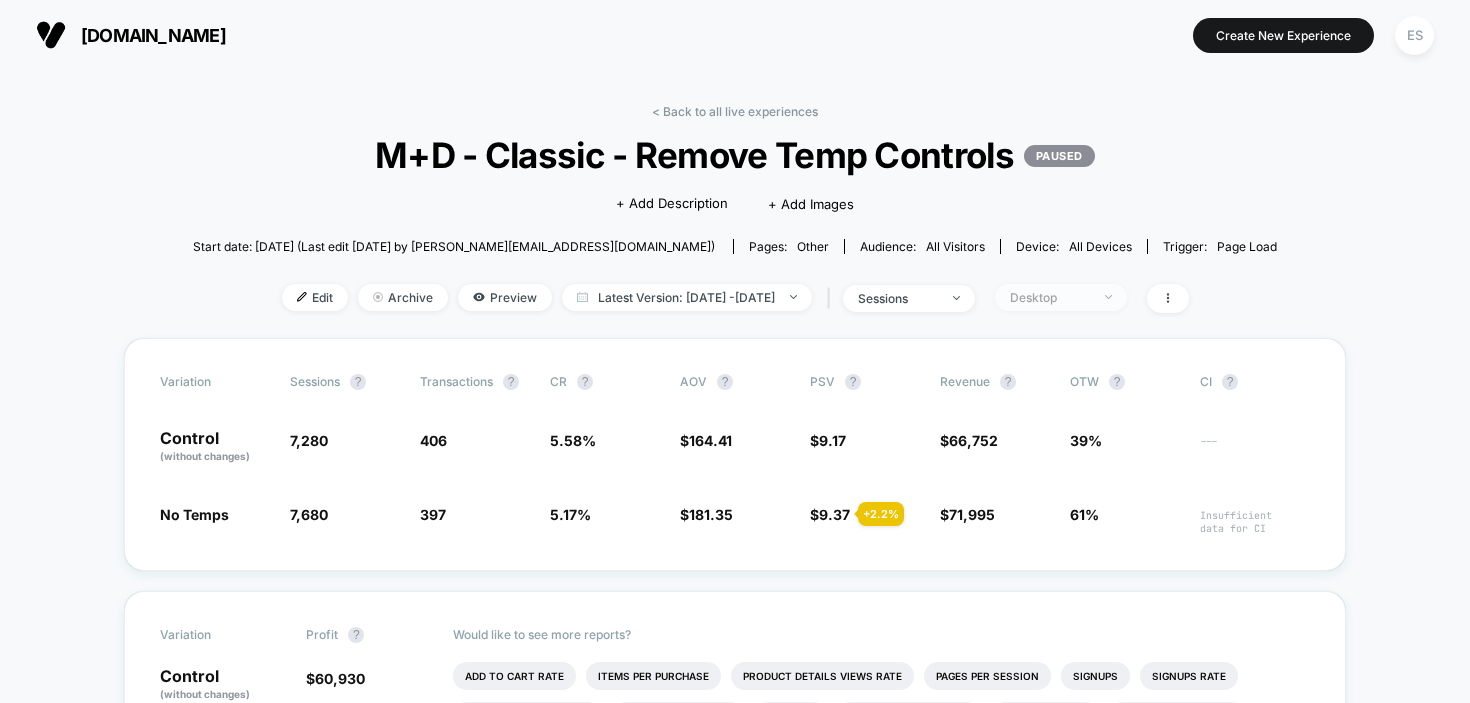 click on "Desktop" at bounding box center [1050, 297] 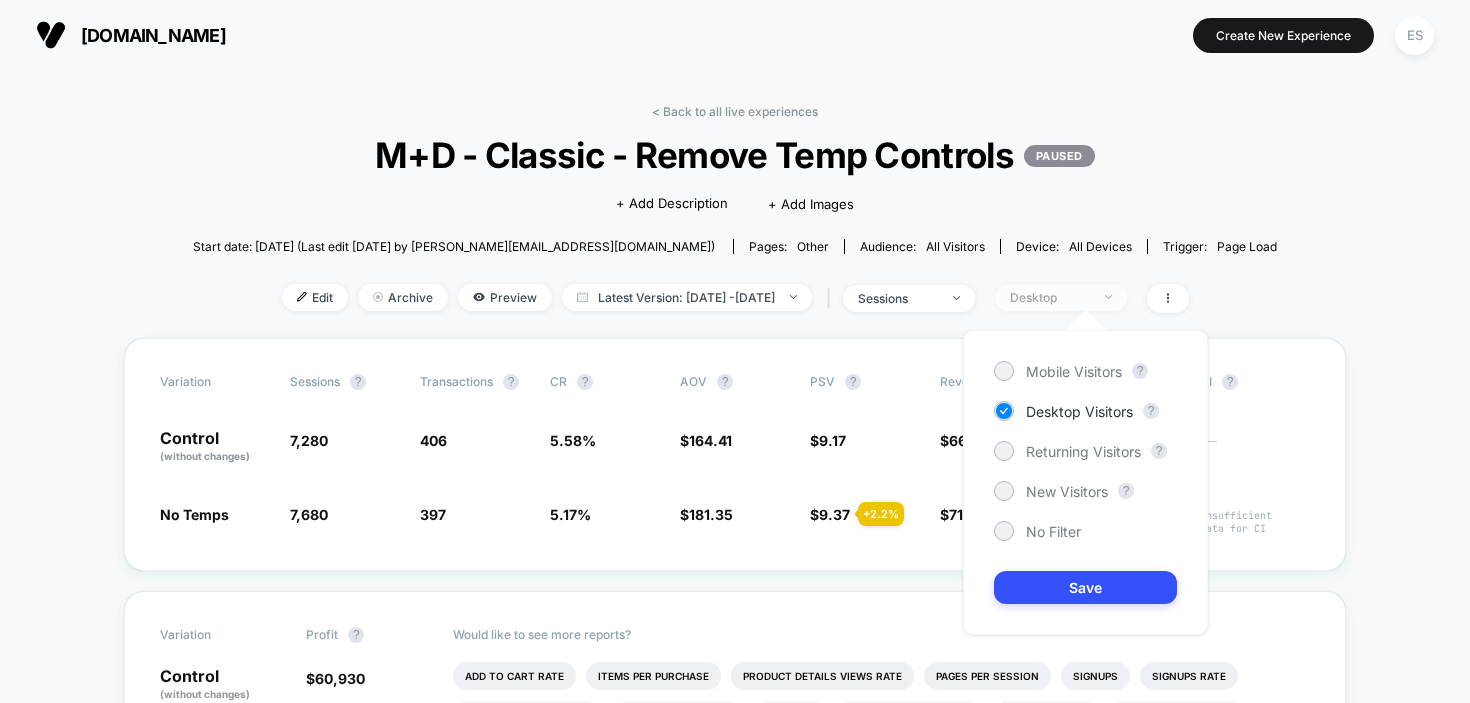 click on "Desktop" at bounding box center (1050, 297) 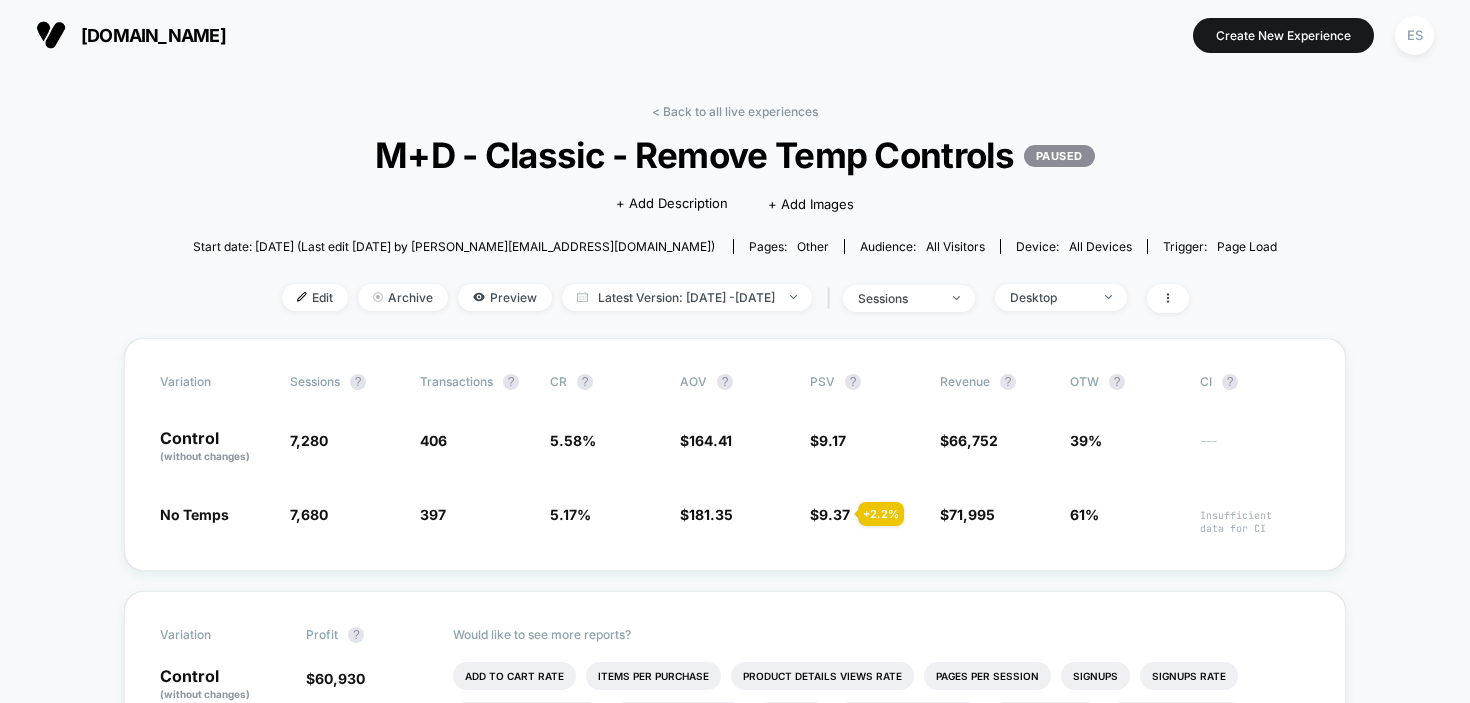 click on "< Back to all live experiences  M+D - Classic - Remove Temp Controls PAUSED Click to edit experience details + Add Description + Add Images Start date: 6/2/2025 (Last edit 6/23/2025 by emily@hellotushy.com) Pages: other Audience: All Visitors Device: all devices Trigger: Page Load Edit Archive  Preview Latest Version:     Jun 2, 2025    -    Jul 23, 2025 |   sessions   Desktop Variation Sessions ? Transactions ? CR ? AOV ? PSV ? Revenue ? OTW ? CI ? Control (without changes) 7,280 406 5.58 % $ 164.41 $ 9.17 $ 66,752 39% --- No Temps 7,680 + 5.5 % 397 - 7.3 % 5.17 % - 7.3 % $ 181.35 + 10.3 % $ 9.37 + 2.2 % $ 71,995 + 2.2 % 61% Insufficient  data for CI Variation Profit ? Control (without changes) $ 60,930 No Temps $ 65,661 + 2.2 % Would like to see more reports? Add To Cart Rate Items Per Purchase Product Details Views Rate Pages Per Session Signups Signups Rate Avg Session Duration Profit Per Session Returns Returns Per Session Subscriptions Subscriptions Rate Checkout Rate Ctr Clicks Custom 1 Custom 1 Rate ?" at bounding box center (735, 2031) 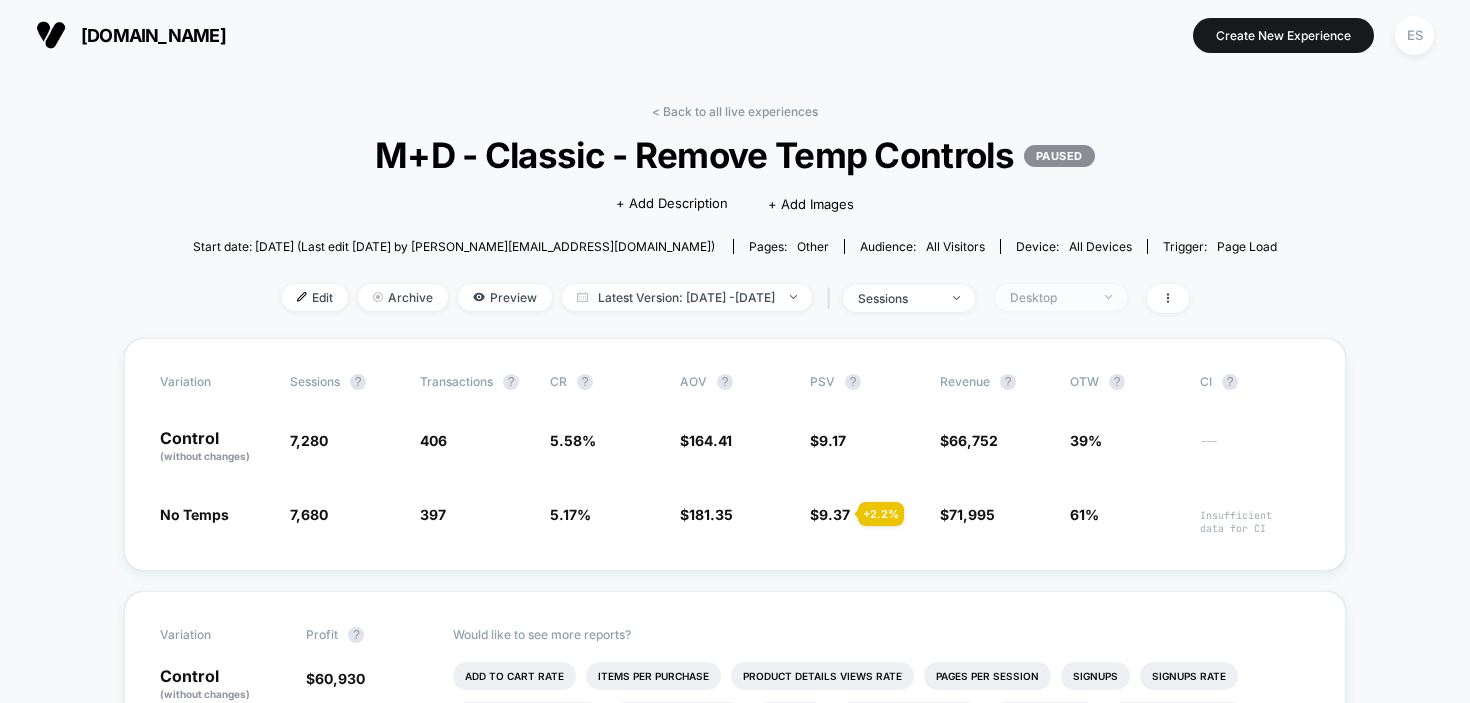 click on "Desktop" at bounding box center (1050, 297) 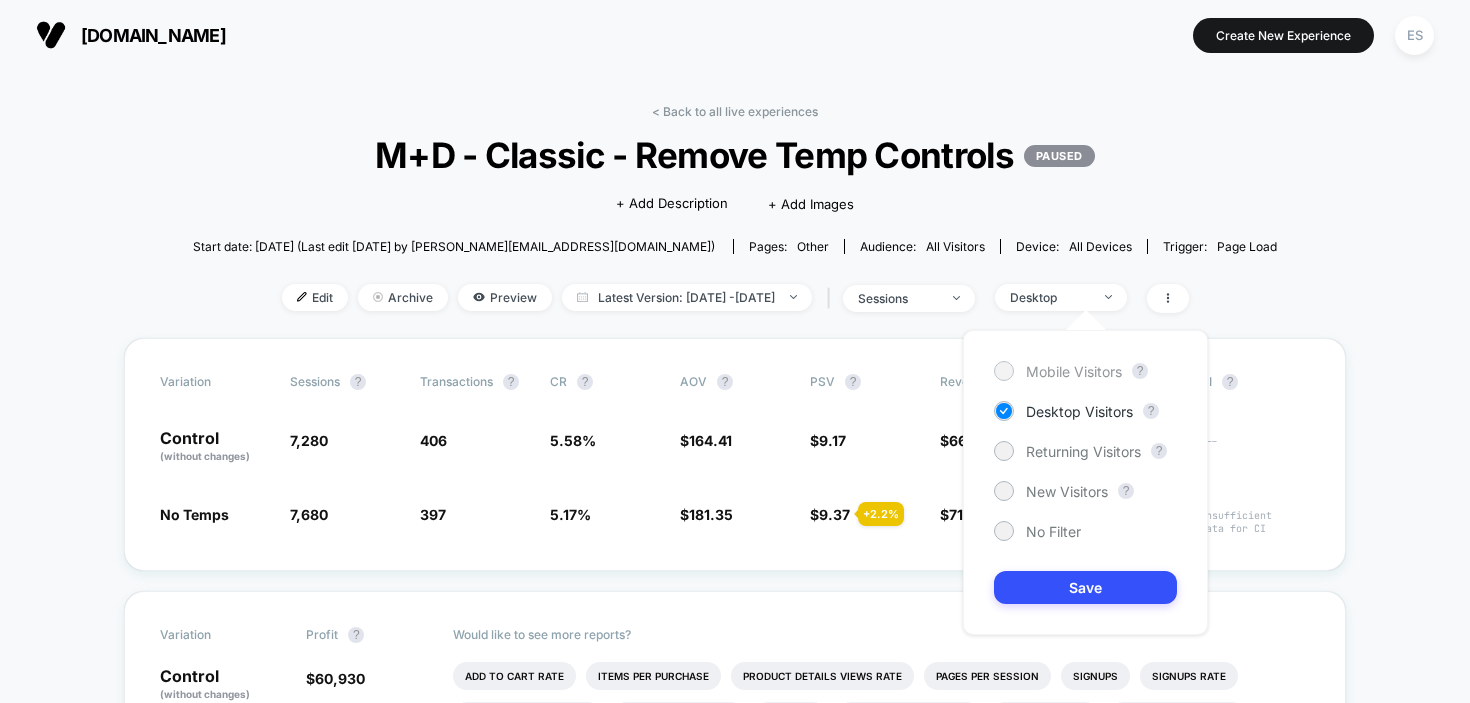 click on "Mobile Visitors" at bounding box center (1058, 371) 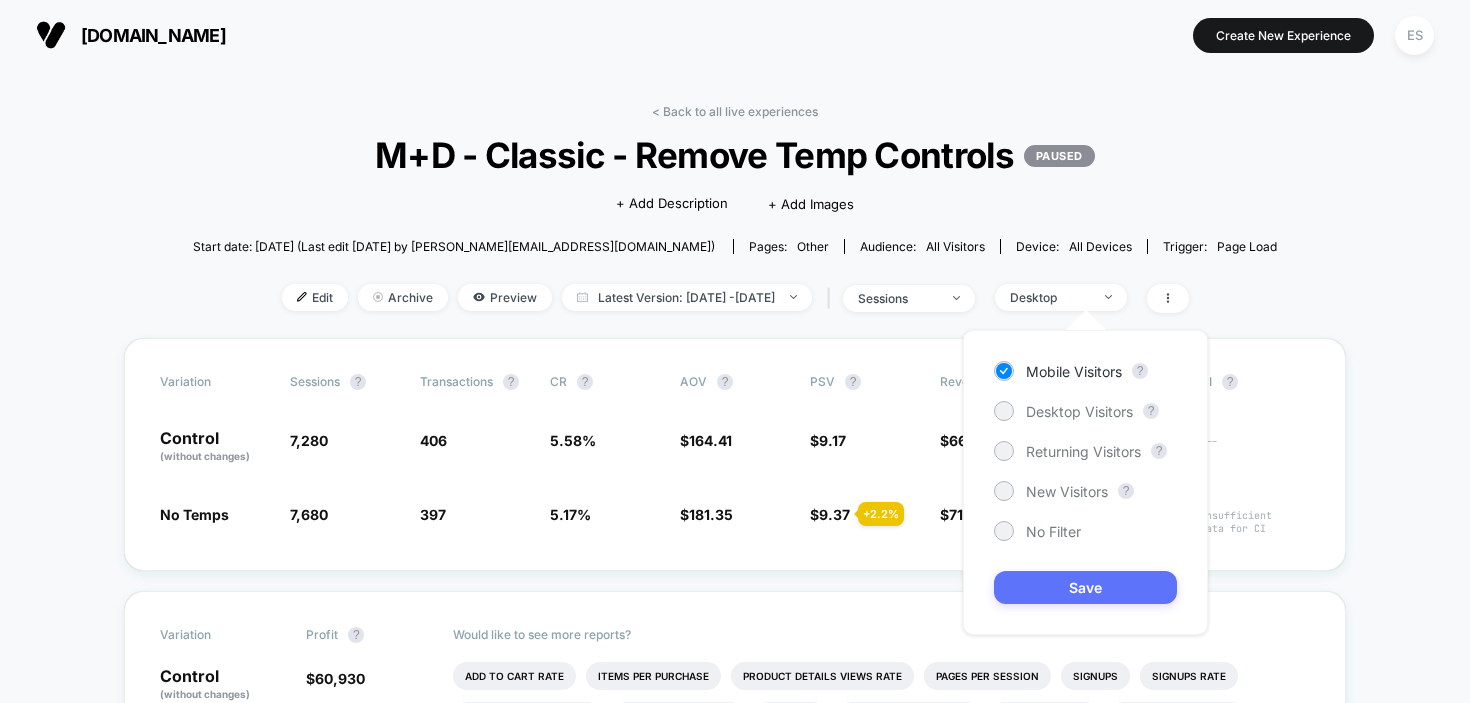 click on "Save" at bounding box center (1085, 587) 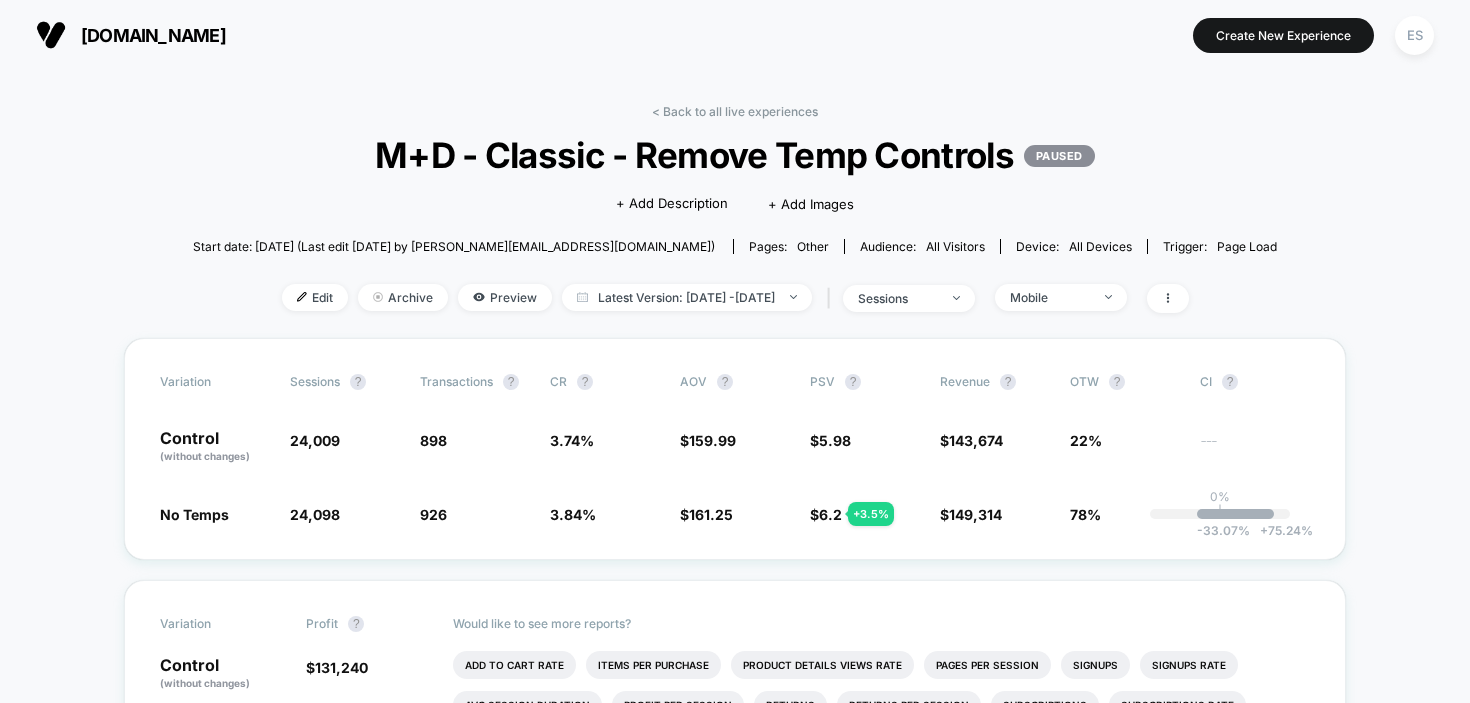 click on "< Back to all live experiences  M+D - Classic - Remove Temp Controls PAUSED Click to edit experience details + Add Description + Add Images Start date: 6/2/2025 (Last edit 6/23/2025 by emily@hellotushy.com) Pages: other Audience: All Visitors Device: all devices Trigger: Page Load Edit Archive  Preview Latest Version:     Jun 2, 2025    -    Jul 23, 2025 |   sessions   Mobile Variation Sessions ? Transactions ? CR ? AOV ? PSV ? Revenue ? OTW ? CI ? Control (without changes) 24,009 898 3.74 % $ 159.99 $ 5.98 $ 143,674 22% --- No Temps 24,098 + 0.37 % 926 + 2.7 % 3.84 % + 2.7 % $ 161.25 + 0.78 % $ 6.2 + 3.5 % $ 149,314 + 3.5 % 78% 0% | -33.07 % + 75.24 % Variation Profit ? Control (without changes) $ 131,240 No Temps $ 136,562 + 3.7 % Would like to see more reports? Add To Cart Rate Items Per Purchase Product Details Views Rate Pages Per Session Signups Signups Rate Avg Session Duration Profit Per Session Returns Returns Per Session Subscriptions Subscriptions Rate Checkout Rate Ctr Clicks Custom 1 Custom 2 ? ?" at bounding box center [735, 2006] 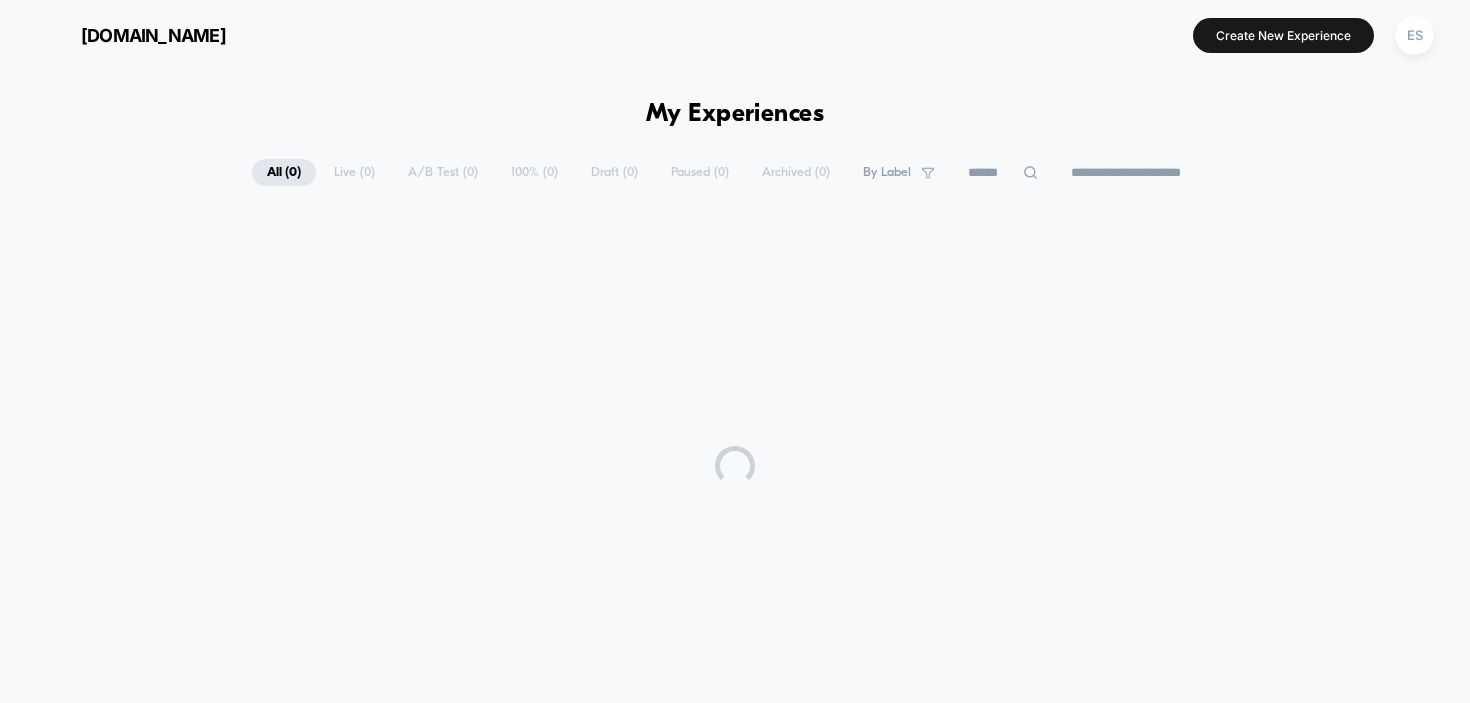 scroll, scrollTop: 0, scrollLeft: 0, axis: both 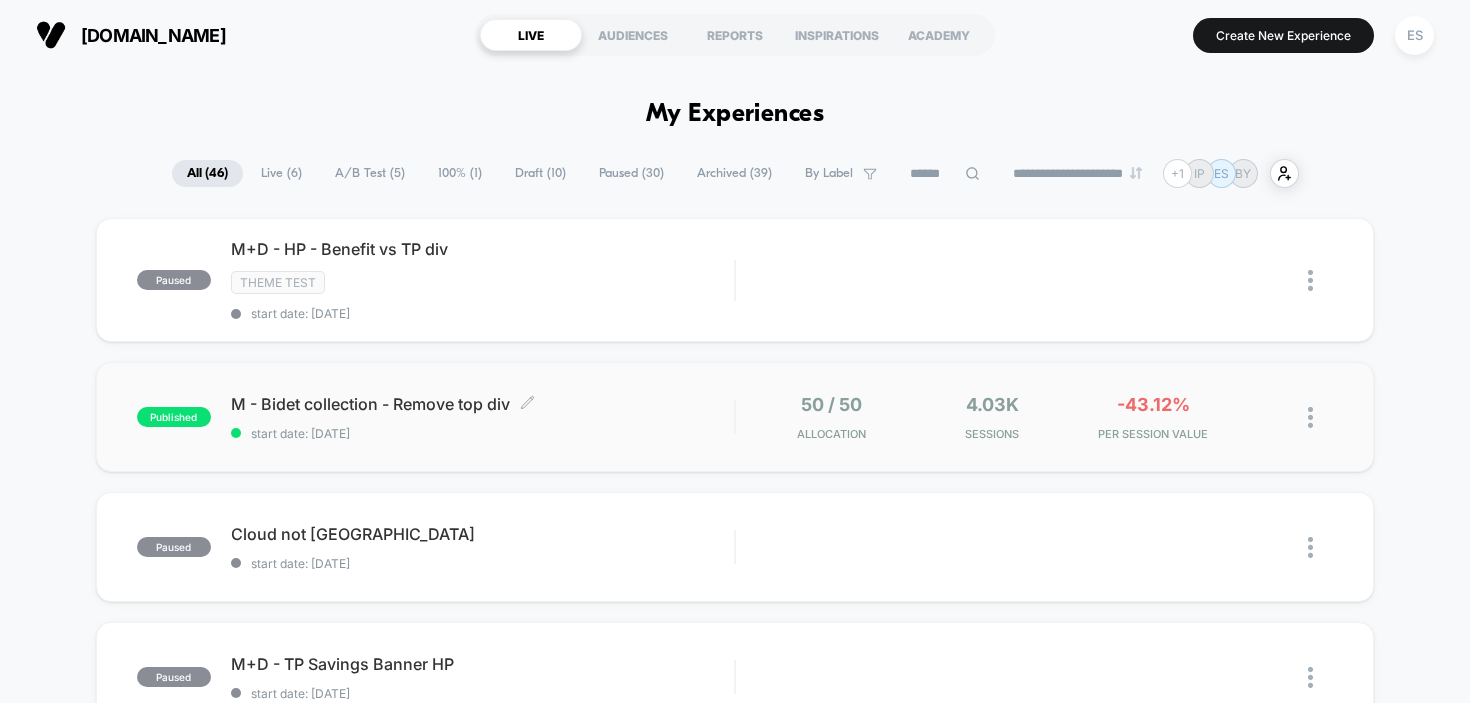 click on "M - Bidet collection - Remove top div Click to edit experience details" at bounding box center (483, 404) 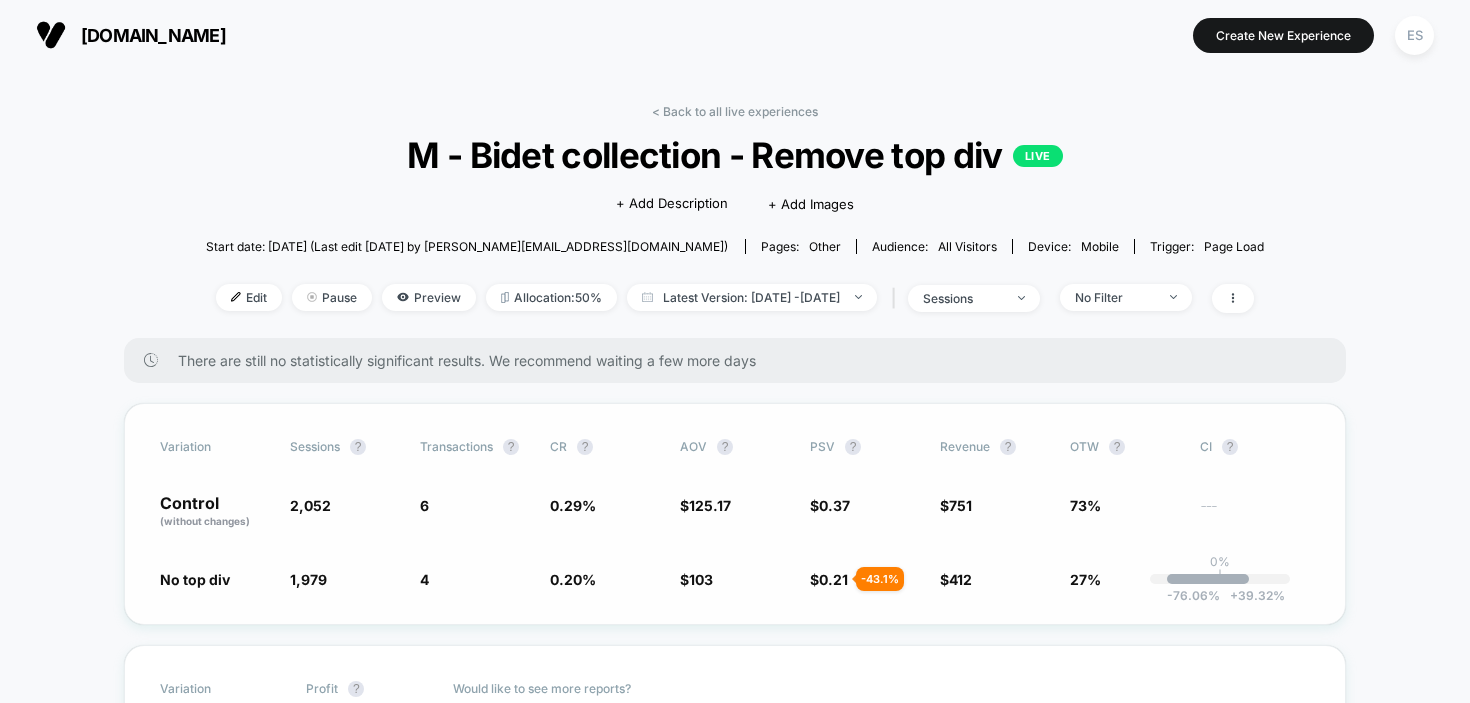 scroll, scrollTop: 4, scrollLeft: 0, axis: vertical 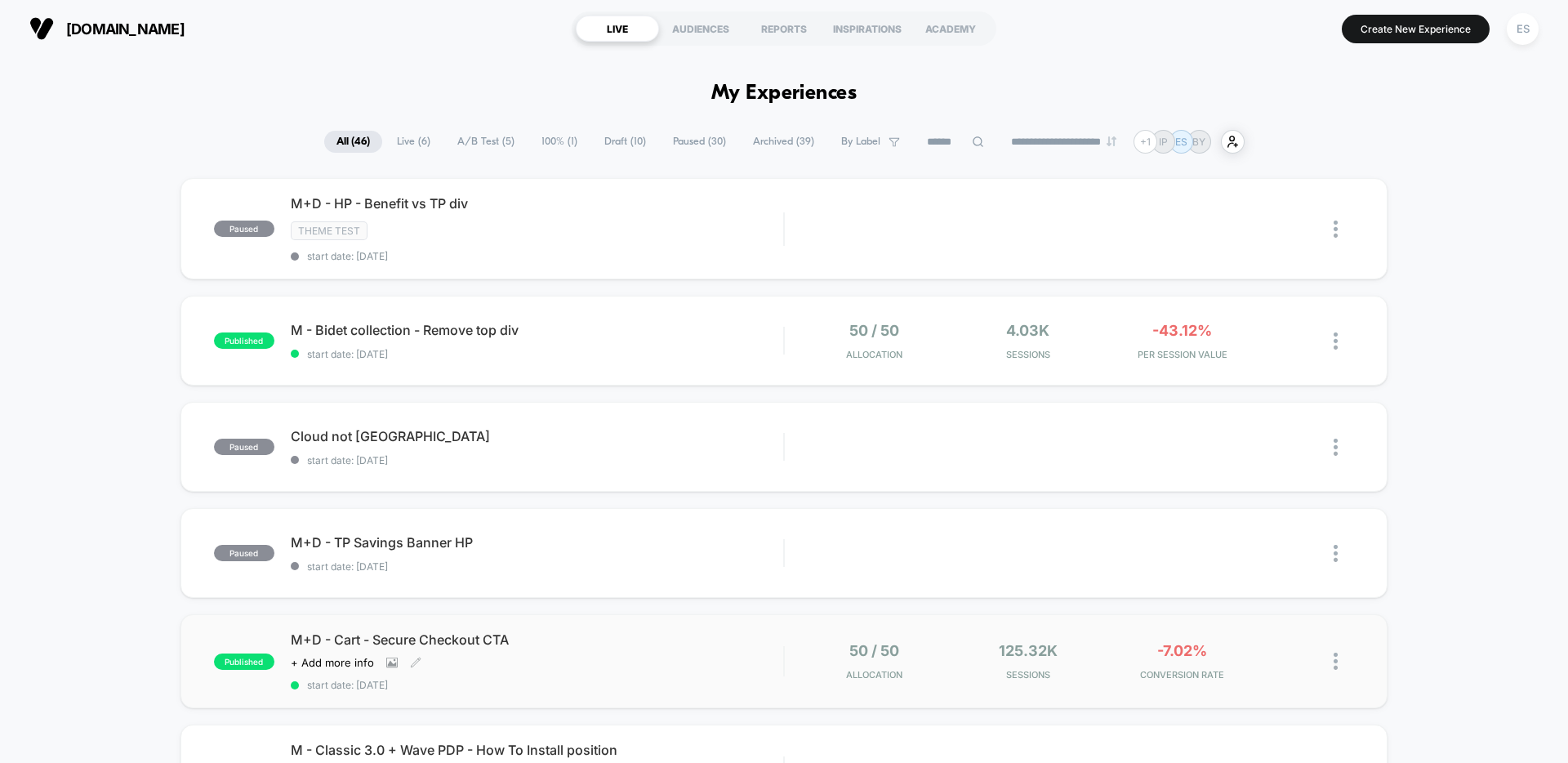 click on "Click to view images Click to edit experience details + Add more info" at bounding box center (463, 663) 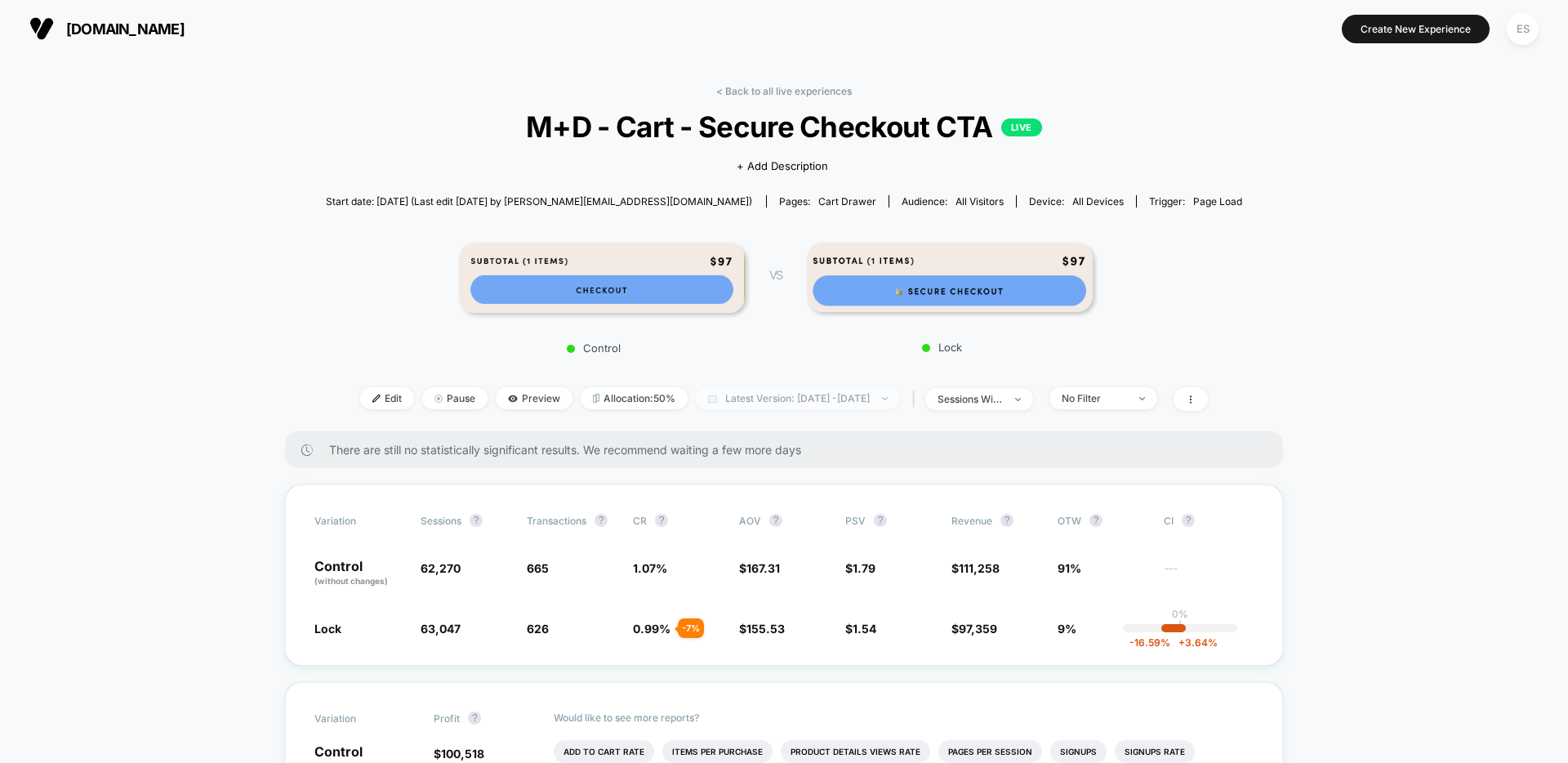 click on "Latest Version:     [DATE]    -    [DATE]" at bounding box center [798, 398] 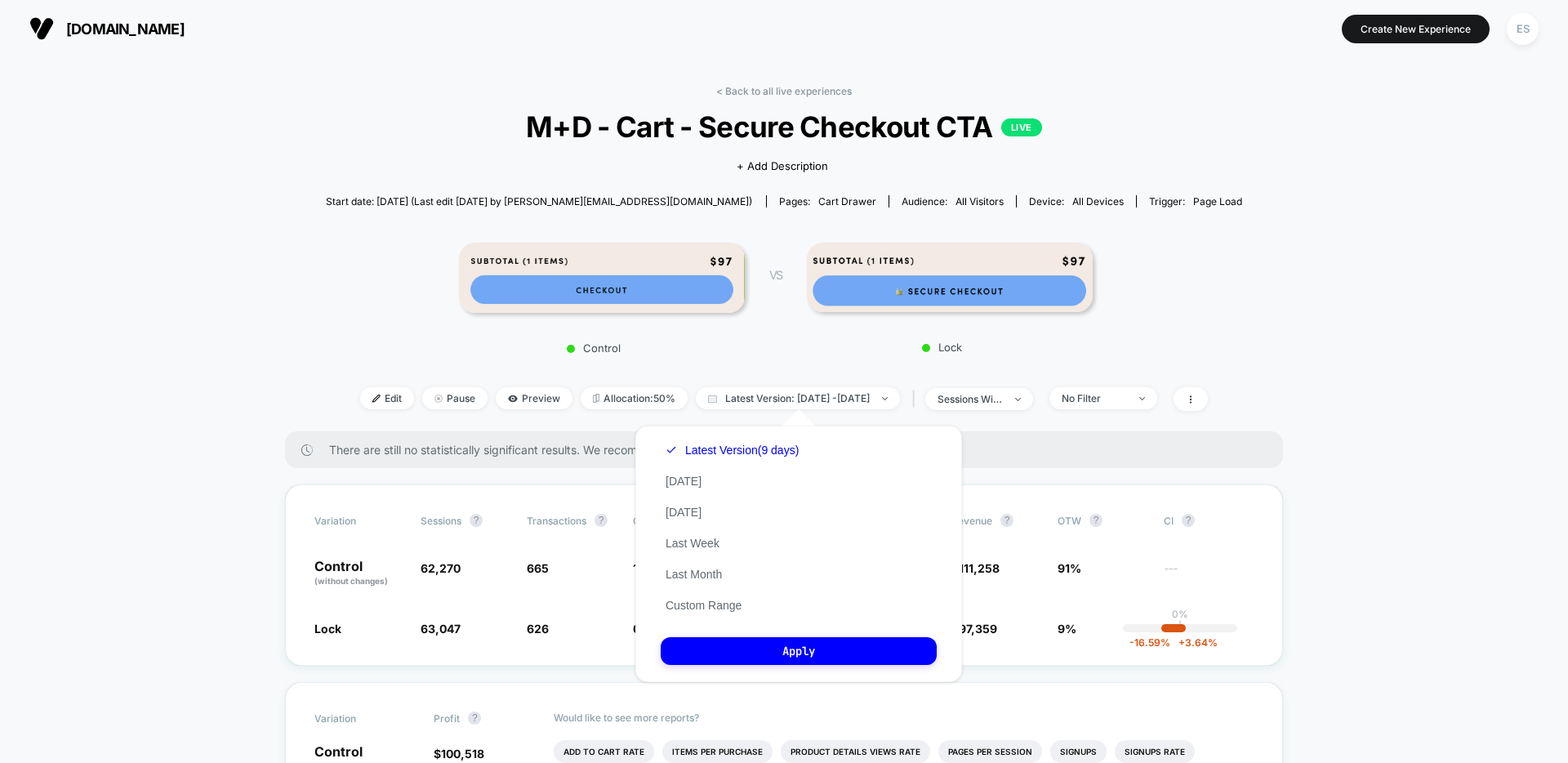 click on "< Back to all live experiences  M+D - Cart - Secure Checkout CTA  LIVE Click to view images Click to edit experience details + Add Description Start date: [DATE] (Last edit [DATE] by [PERSON_NAME][EMAIL_ADDRESS][DOMAIN_NAME]) Pages: cart drawer Audience: All Visitors Device: all devices Trigger: Page Load Control VS Lock Edit Pause  Preview Allocation:  50% Latest Version:     [DATE]    -    [DATE] |   sessions with impression   No Filter There are still no statistically significant results. We recommend waiting a few more days Variation Sessions ? Transactions ? CR ? AOV ? PSV ? Revenue ? OTW ? CI ? Control (without changes) 62,270 665 1.07 % $ 167.31 $ 1.79 $ 111,258 91% --- Lock 63,047 + 1.2 % 626 - 7 % 0.99 % - 7 % $ 155.53 - 7 % $ 1.54 - 13.6 % $ 97,359 - 13.6 % 9% 0% | -16.59 % + 3.64 % Variation Profit ? Control (without changes) $ 100,518 Lock $ 87,467 - 14.1 % Would like to see more reports? Add To Cart Rate Items Per Purchase Product Details Views Rate Pages Per Session Signups Signups Rate Returns Ctr" at bounding box center [784, 1759] 